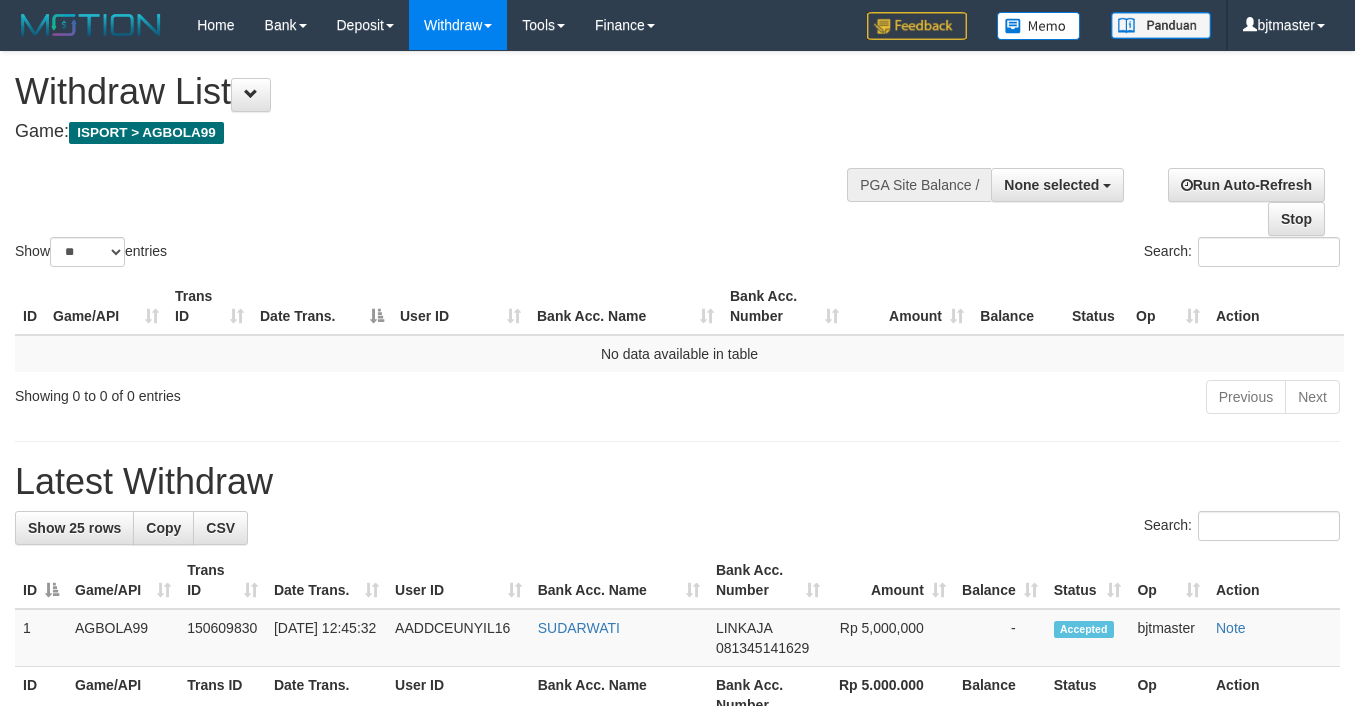 select 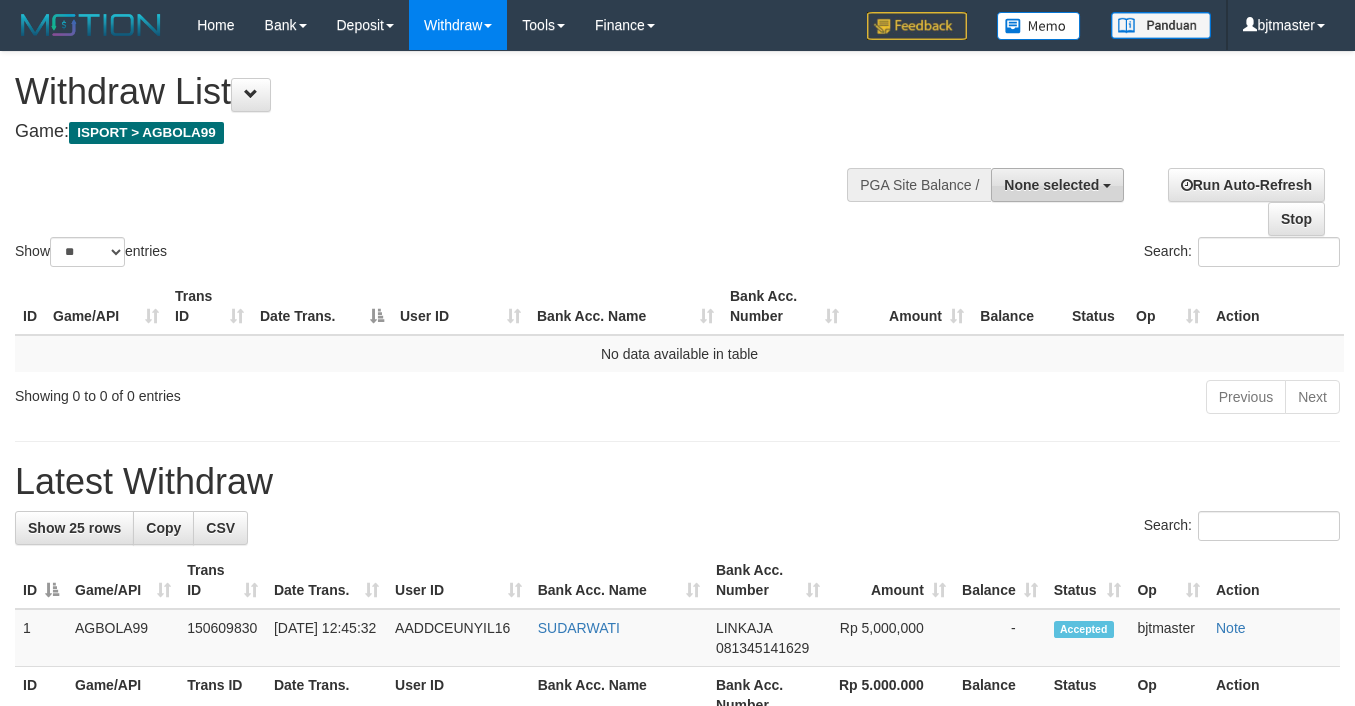 click on "None selected" at bounding box center [1051, 185] 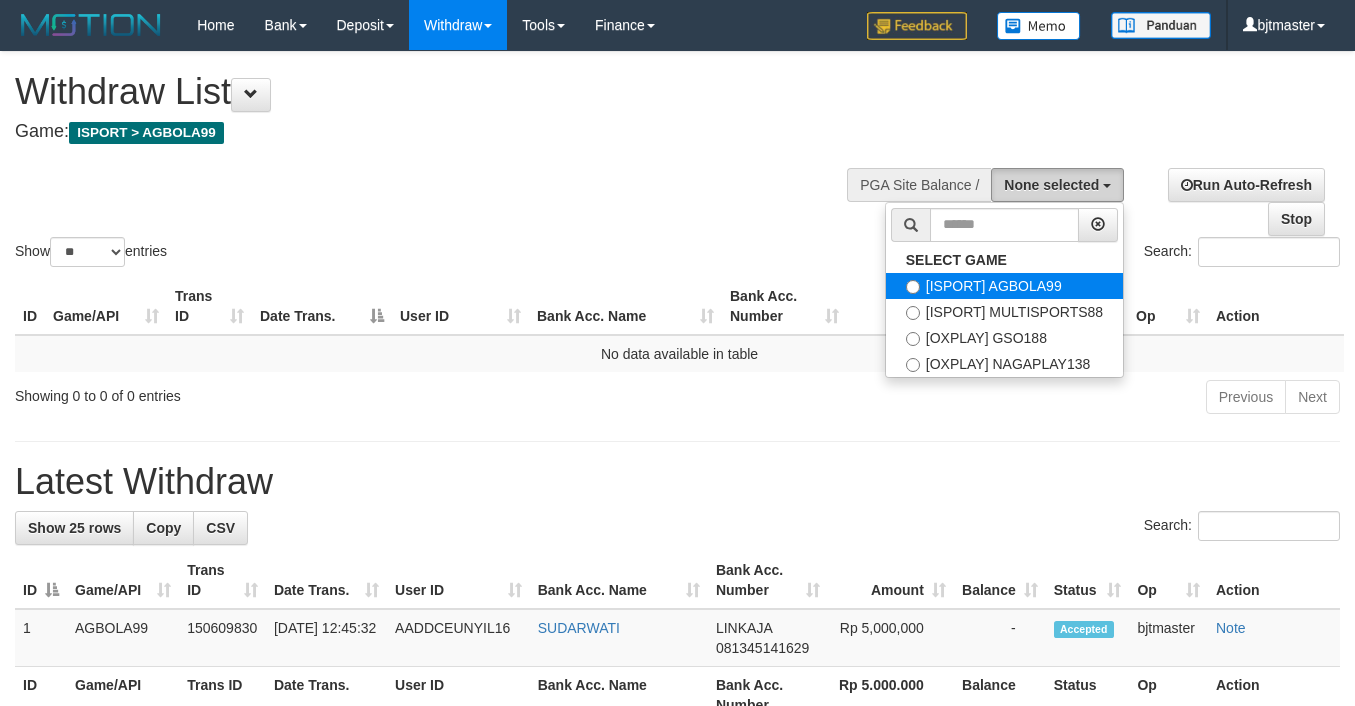 scroll, scrollTop: 0, scrollLeft: 0, axis: both 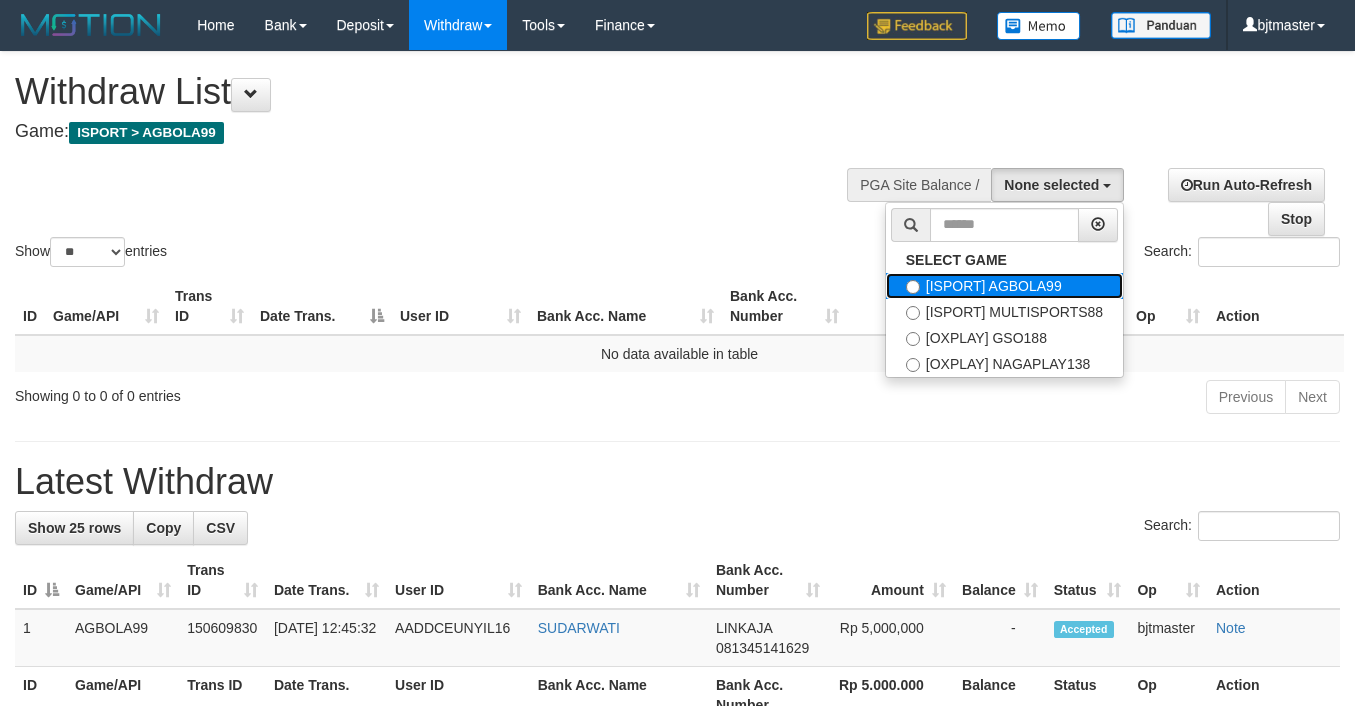click on "[ISPORT] AGBOLA99" at bounding box center (1004, 286) 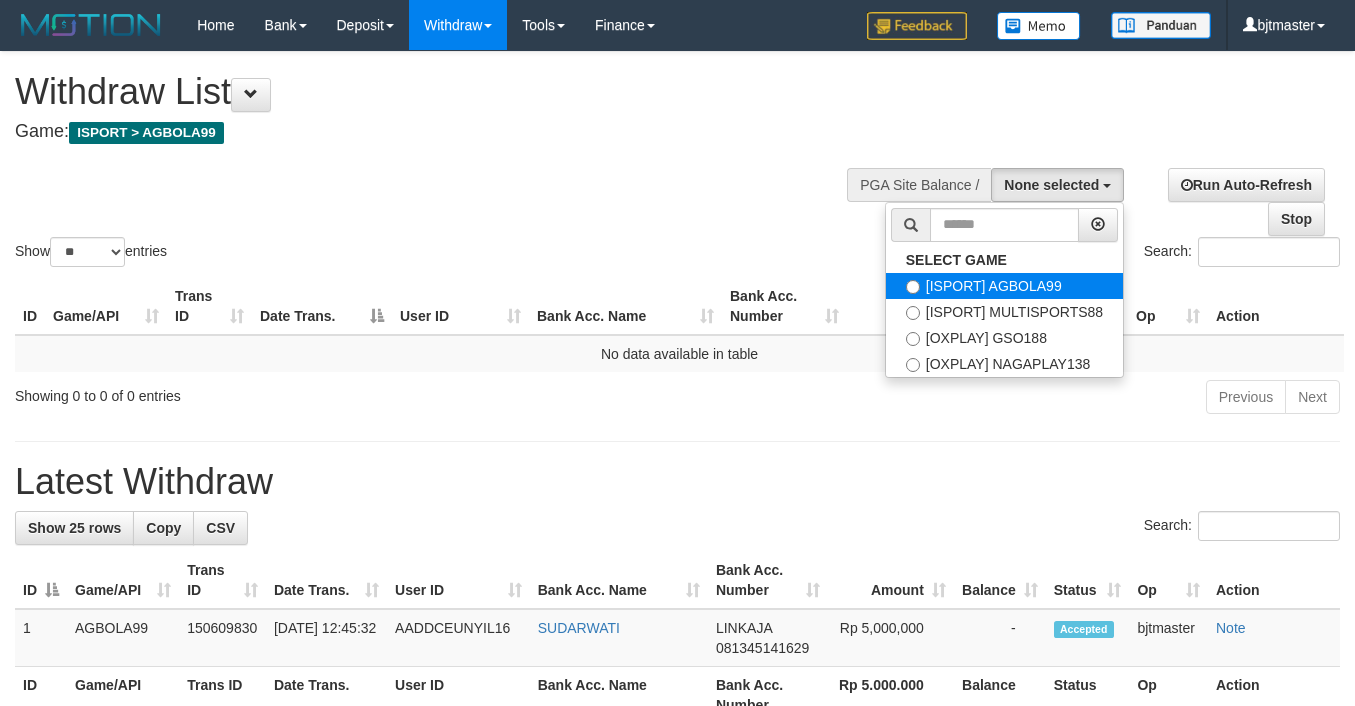select on "****" 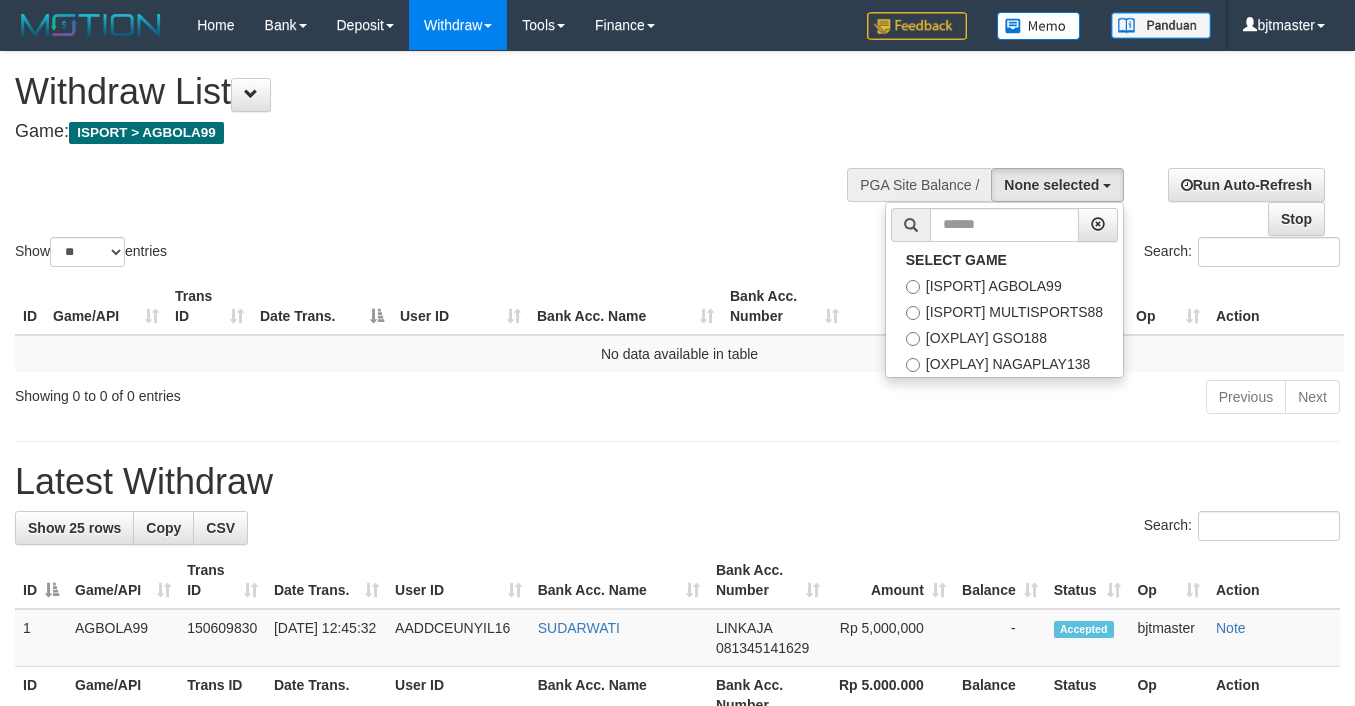 scroll, scrollTop: 17, scrollLeft: 0, axis: vertical 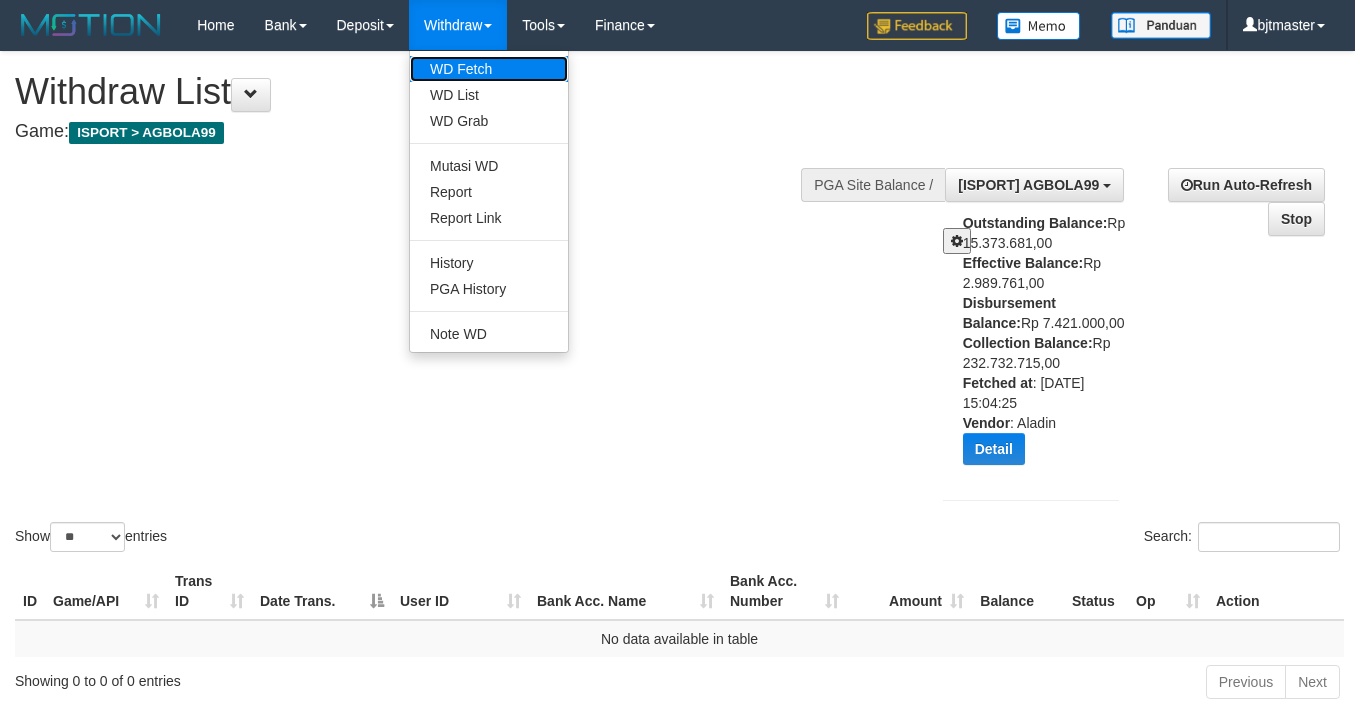 click on "WD Fetch" at bounding box center (489, 69) 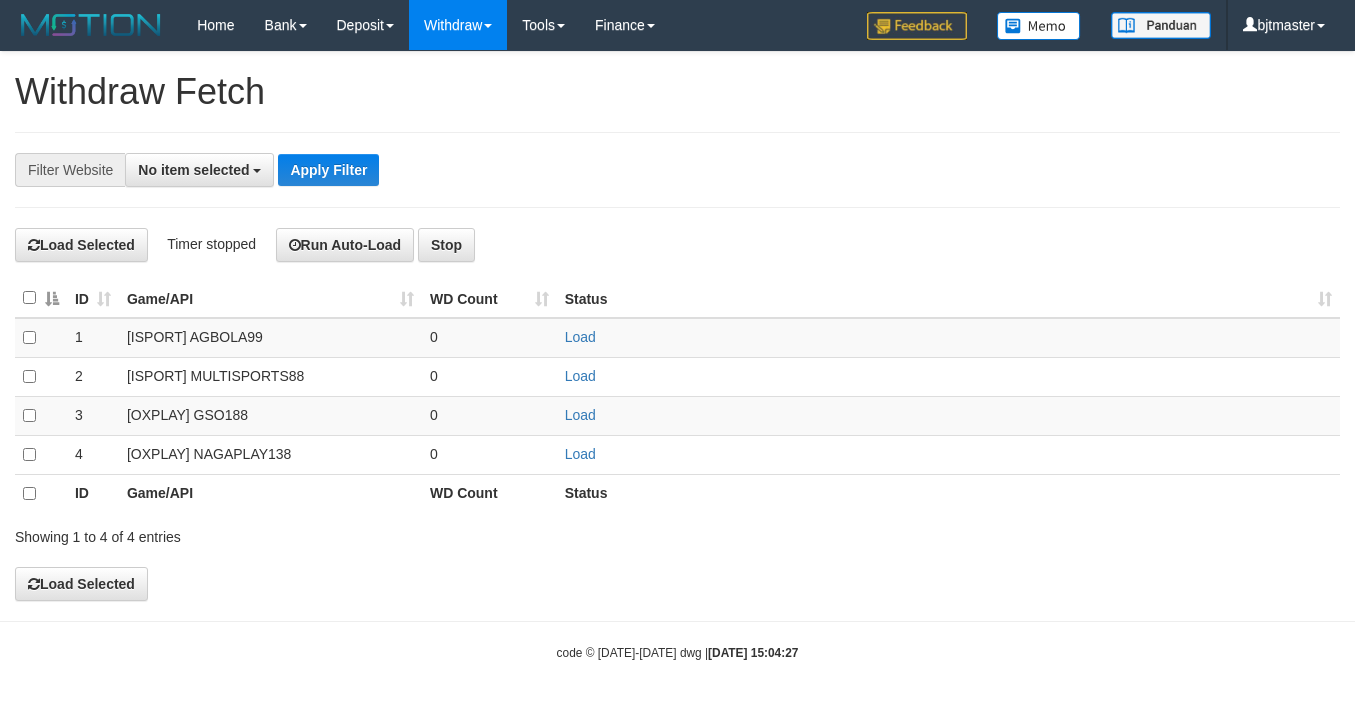 select 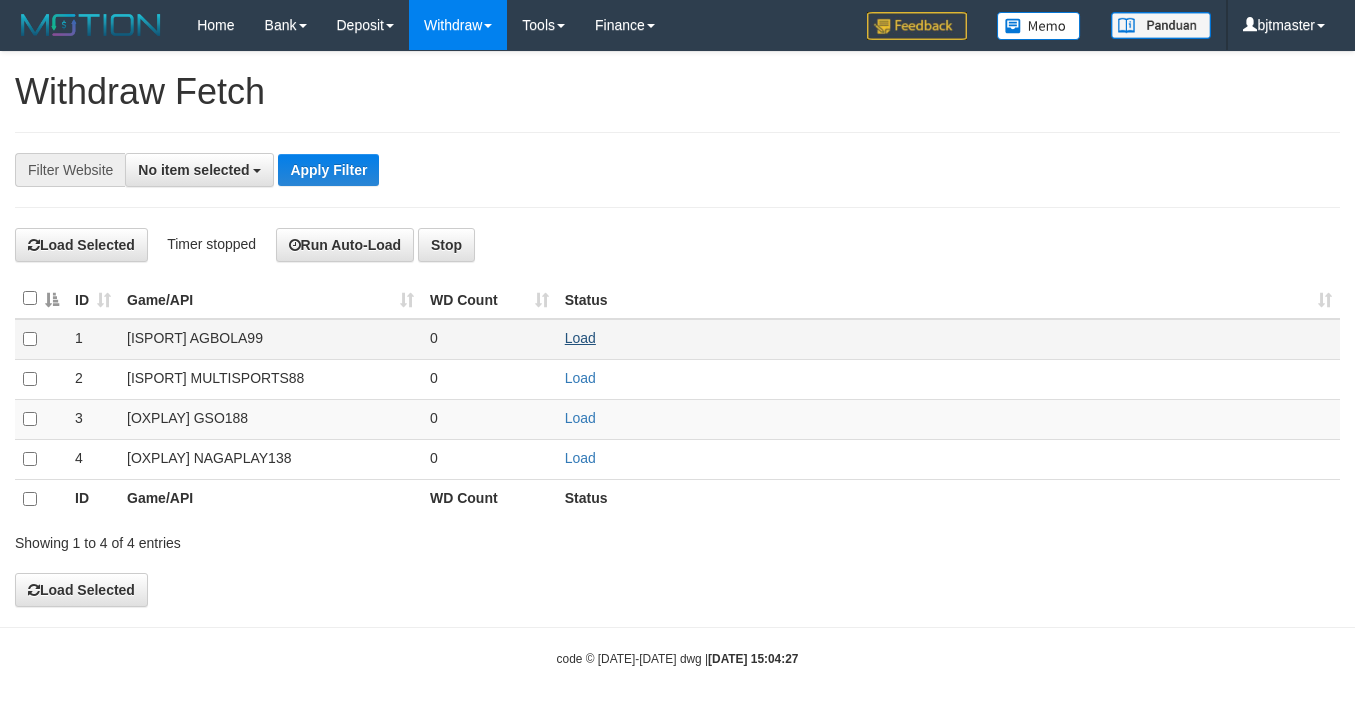 scroll, scrollTop: 0, scrollLeft: 0, axis: both 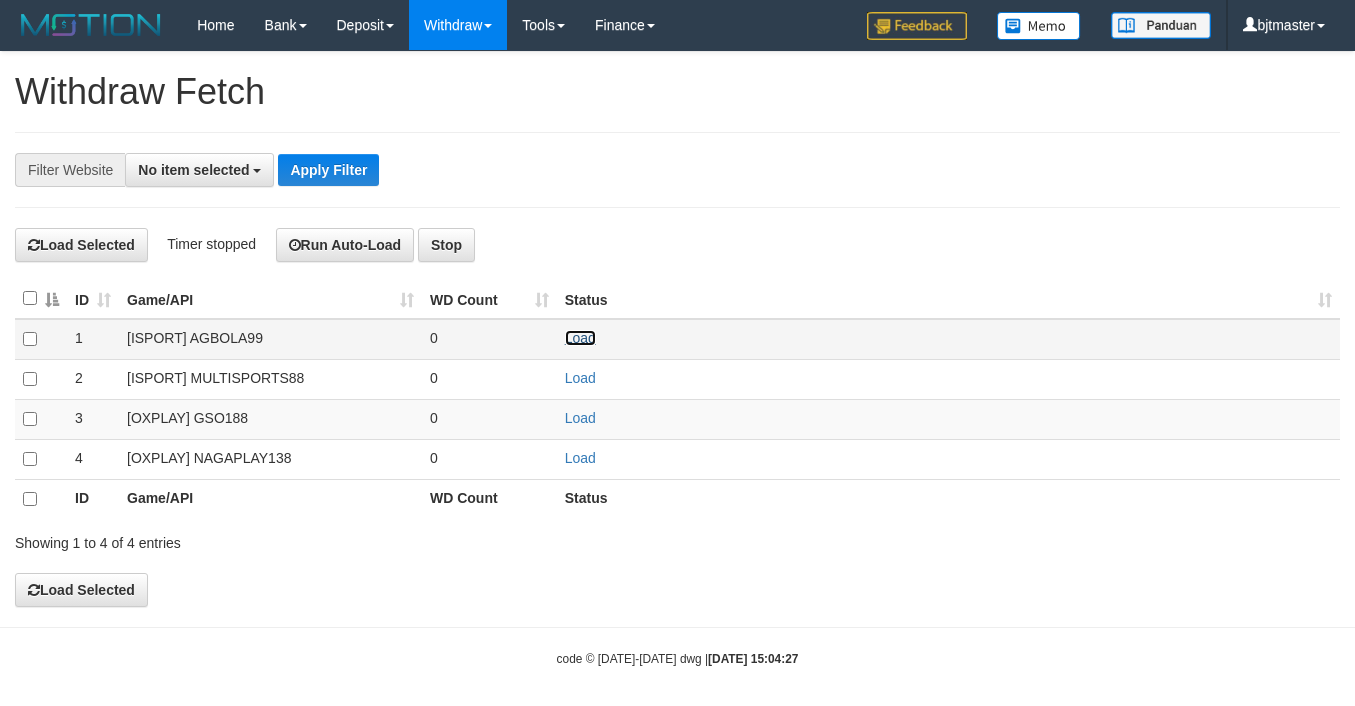 click on "Load" at bounding box center (580, 338) 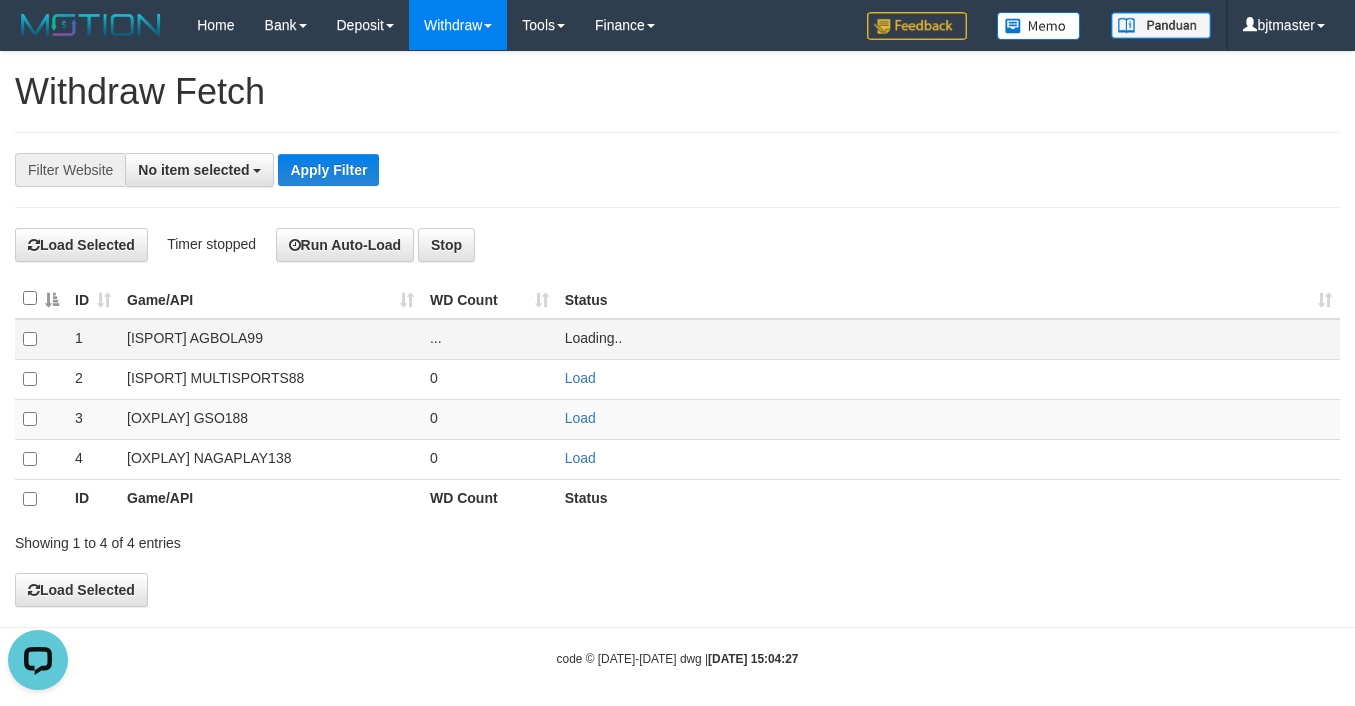 scroll, scrollTop: 0, scrollLeft: 0, axis: both 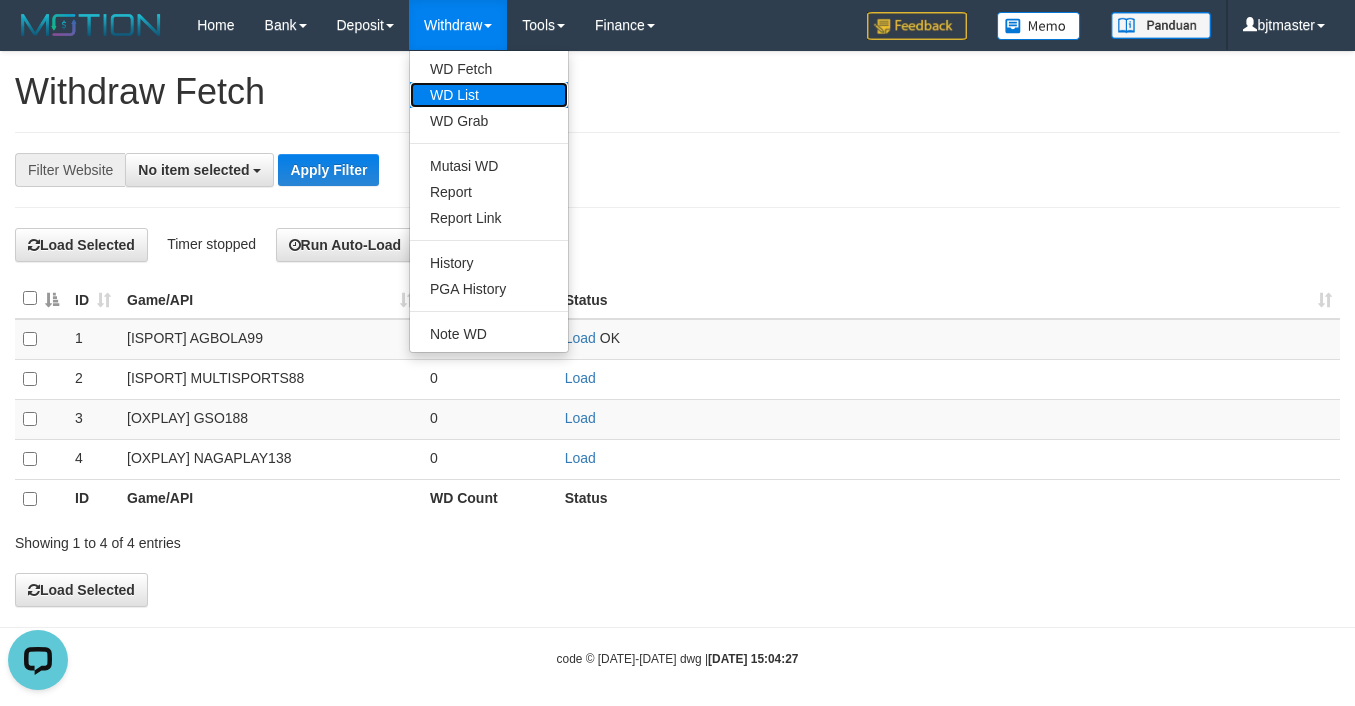 click on "WD List" at bounding box center (489, 95) 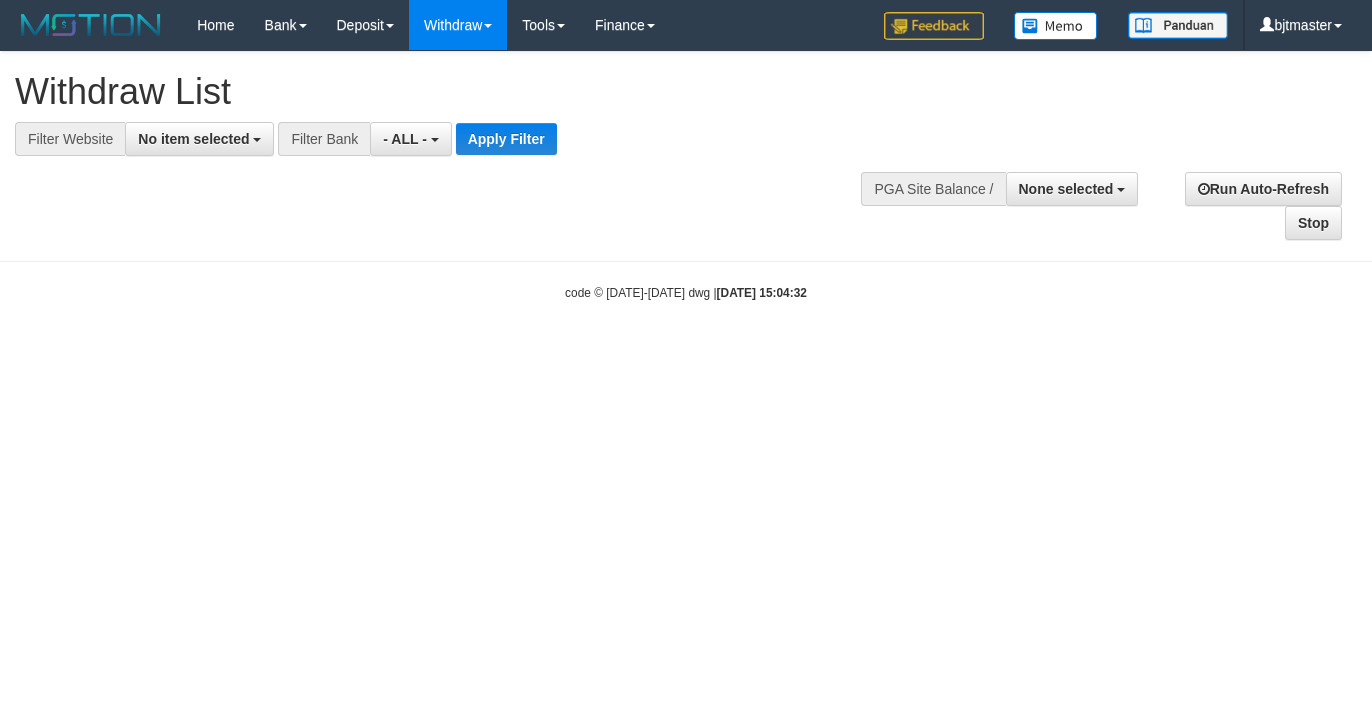 select 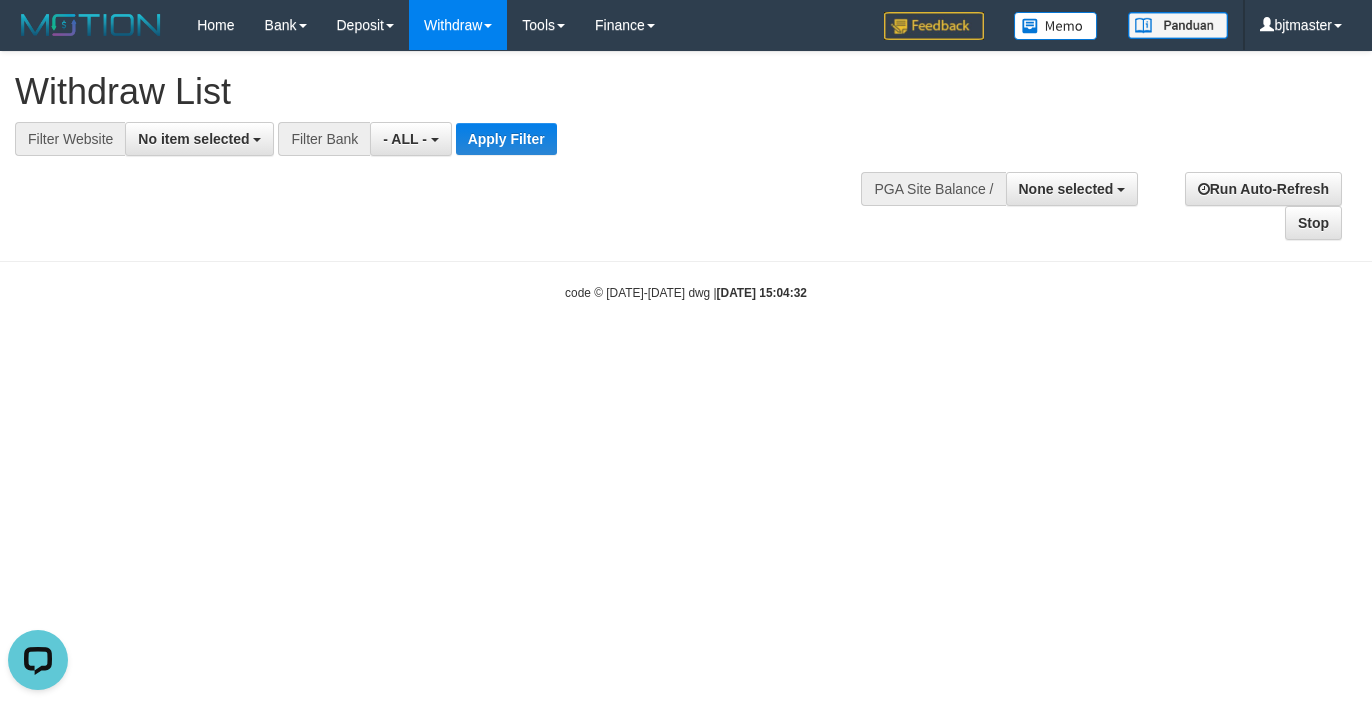scroll, scrollTop: 0, scrollLeft: 0, axis: both 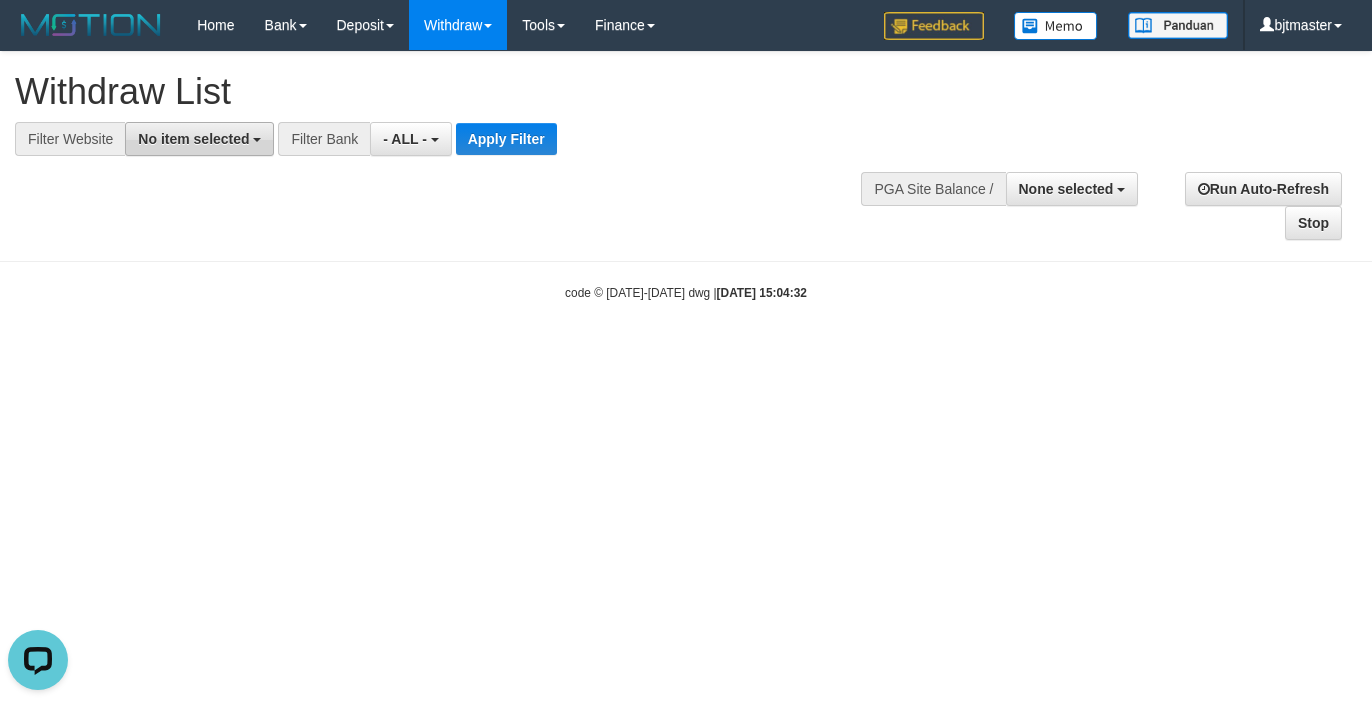 click on "No item selected" at bounding box center (193, 139) 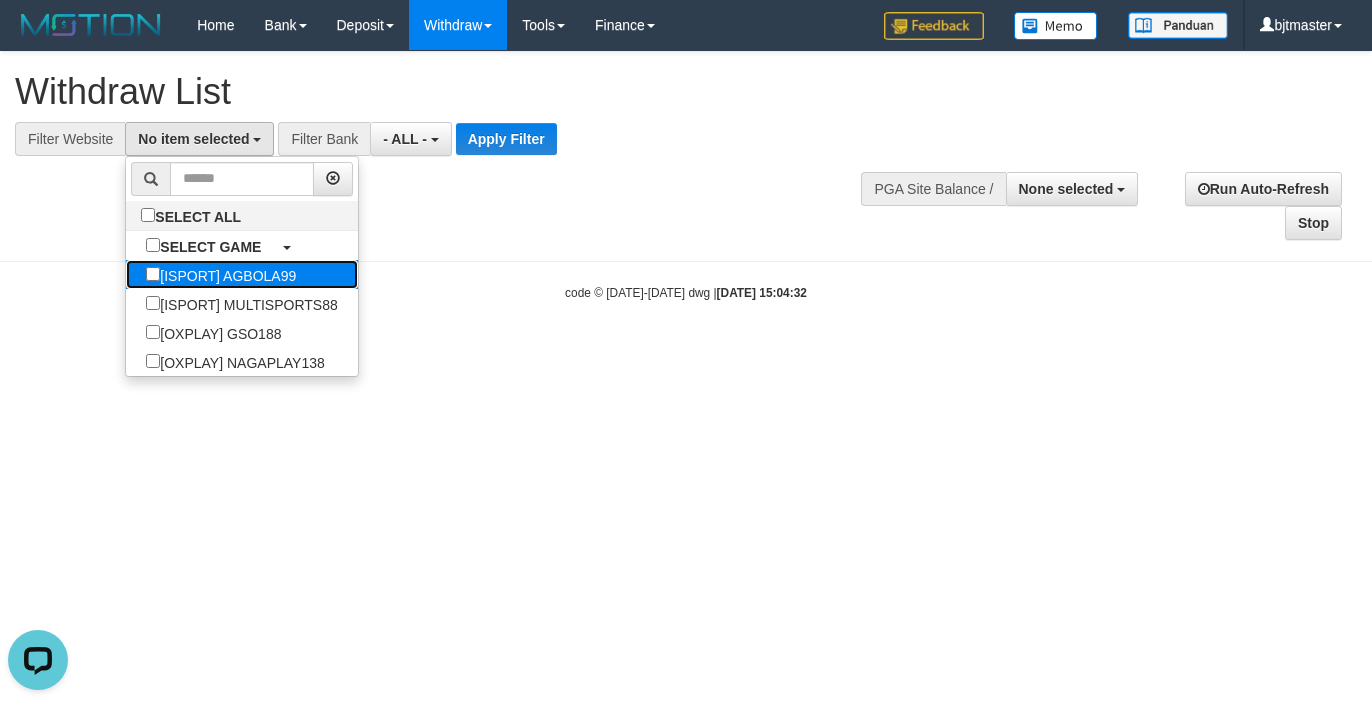 click on "[ISPORT] AGBOLA99" at bounding box center [221, 274] 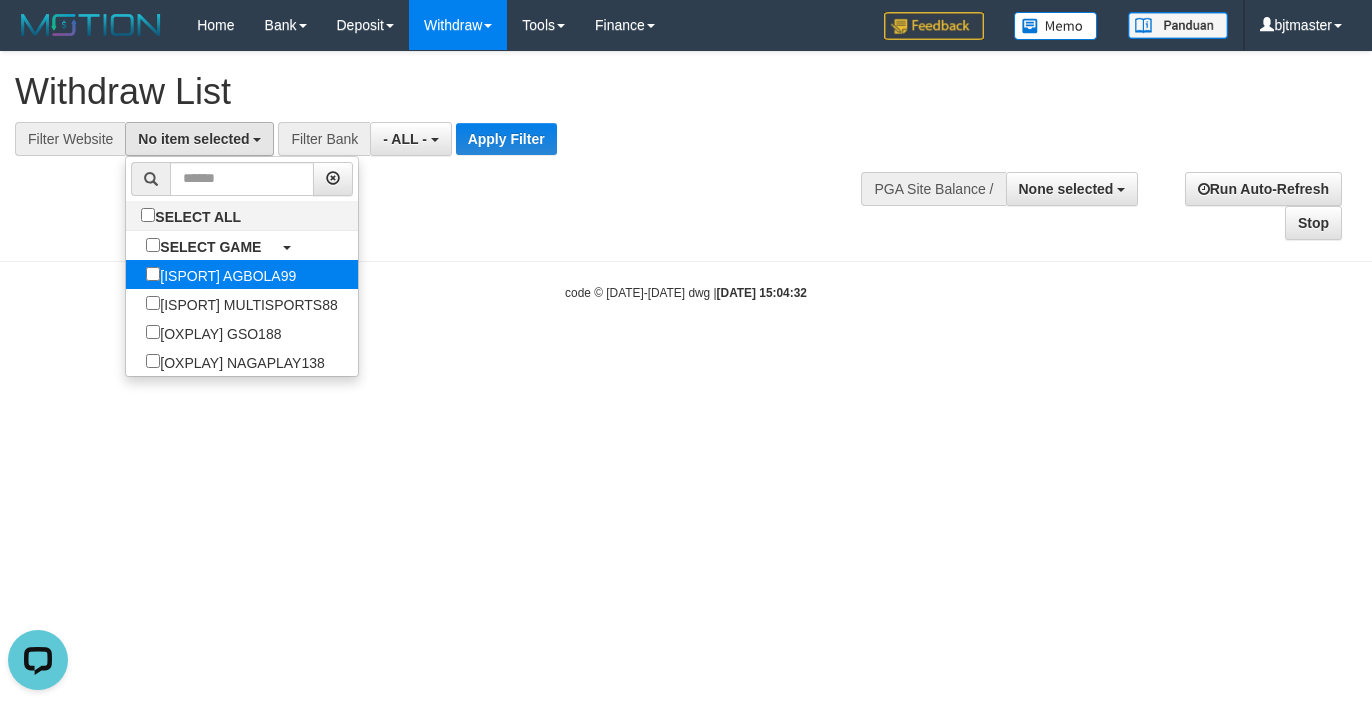 select on "****" 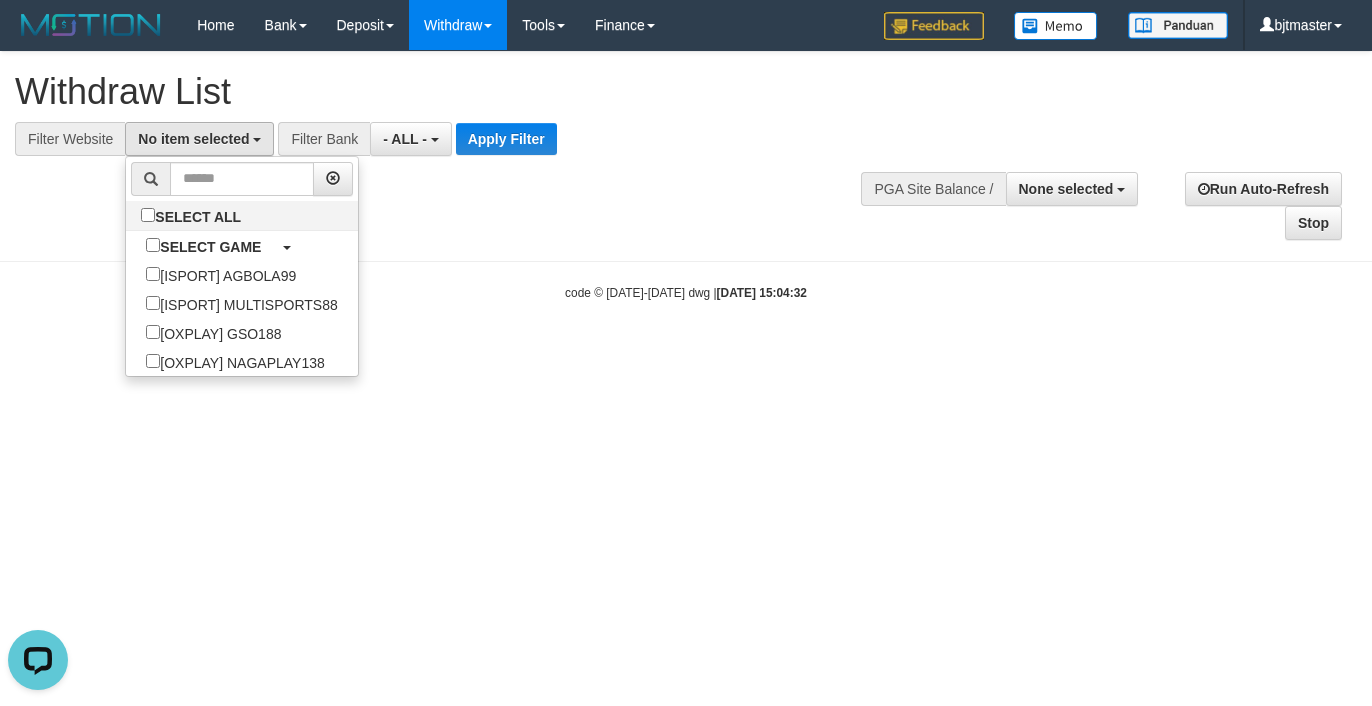 scroll, scrollTop: 17, scrollLeft: 0, axis: vertical 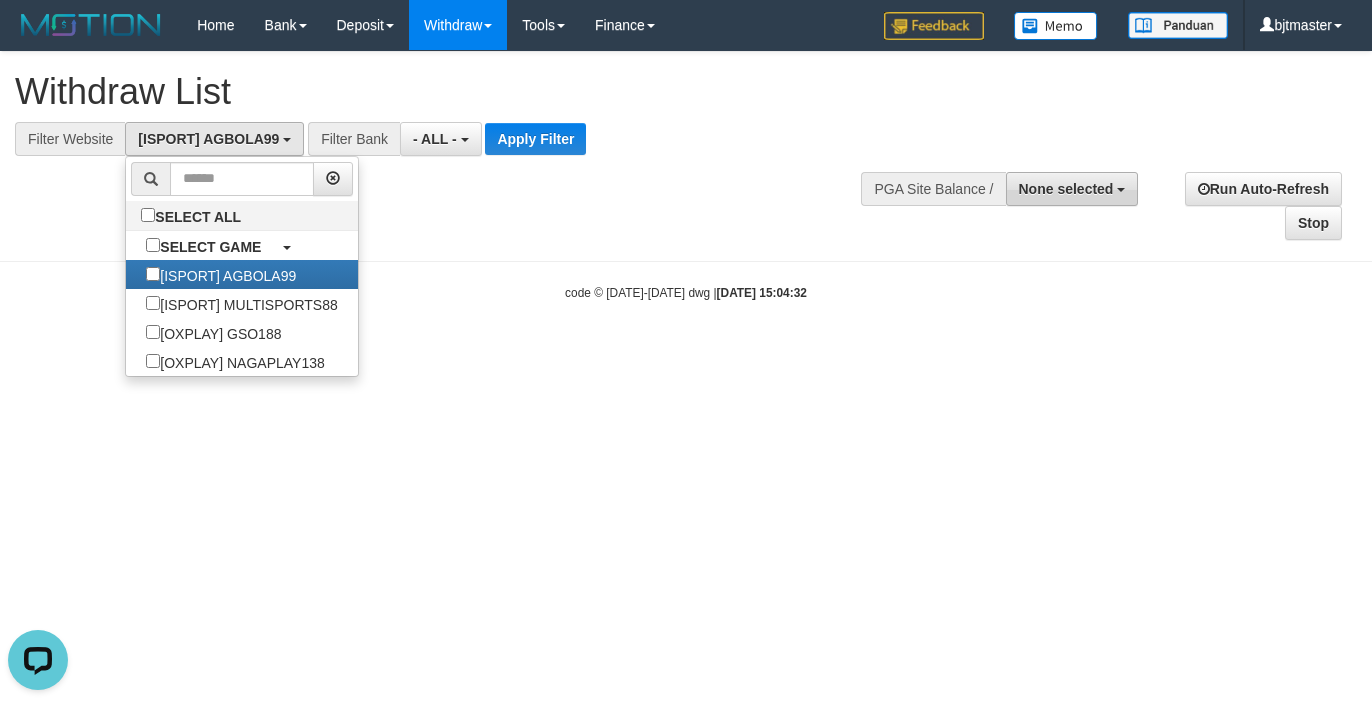 click on "None selected" at bounding box center (1066, 189) 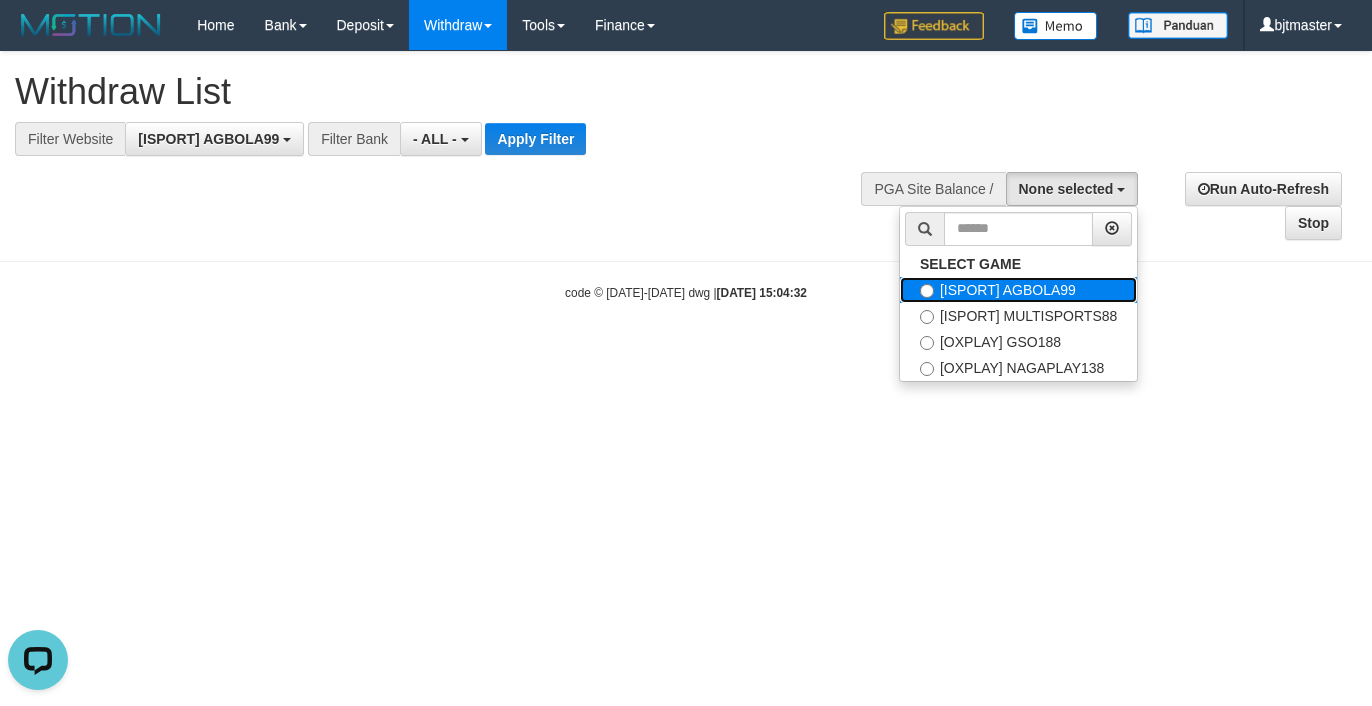 click on "[ISPORT] AGBOLA99" at bounding box center (1018, 290) 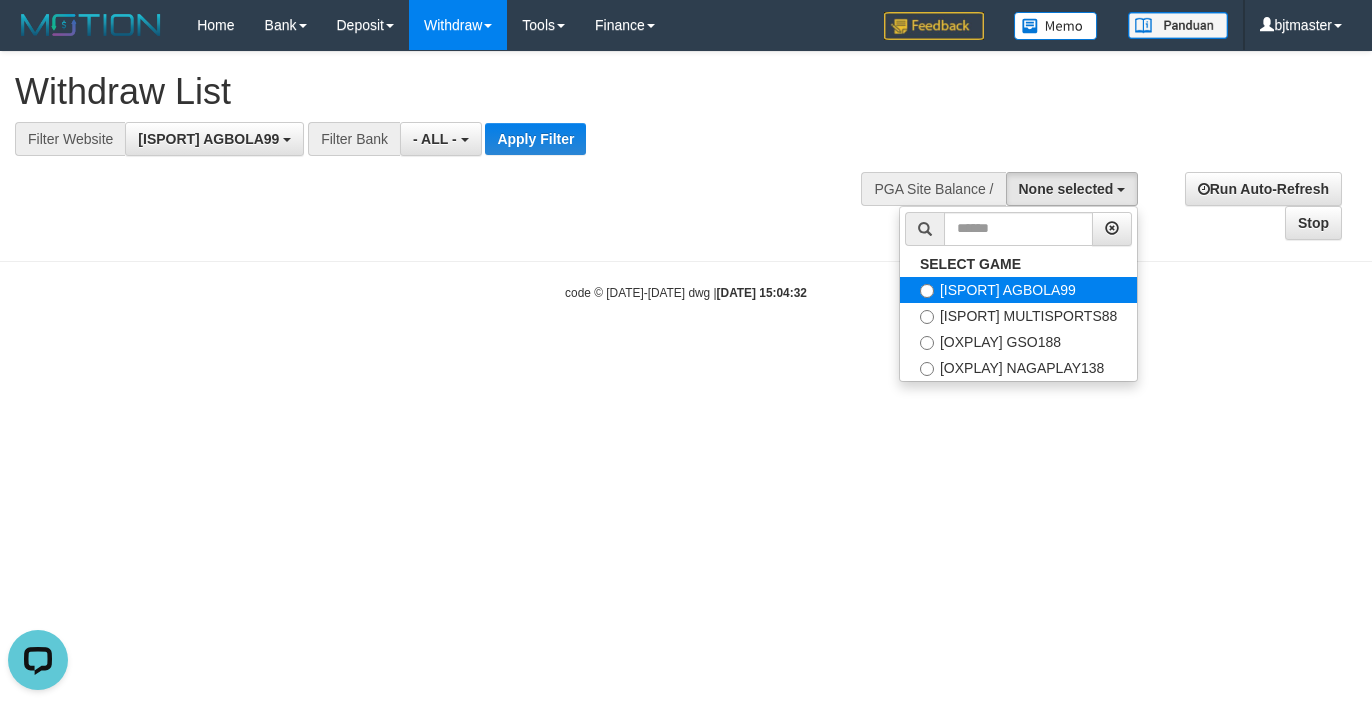 select on "****" 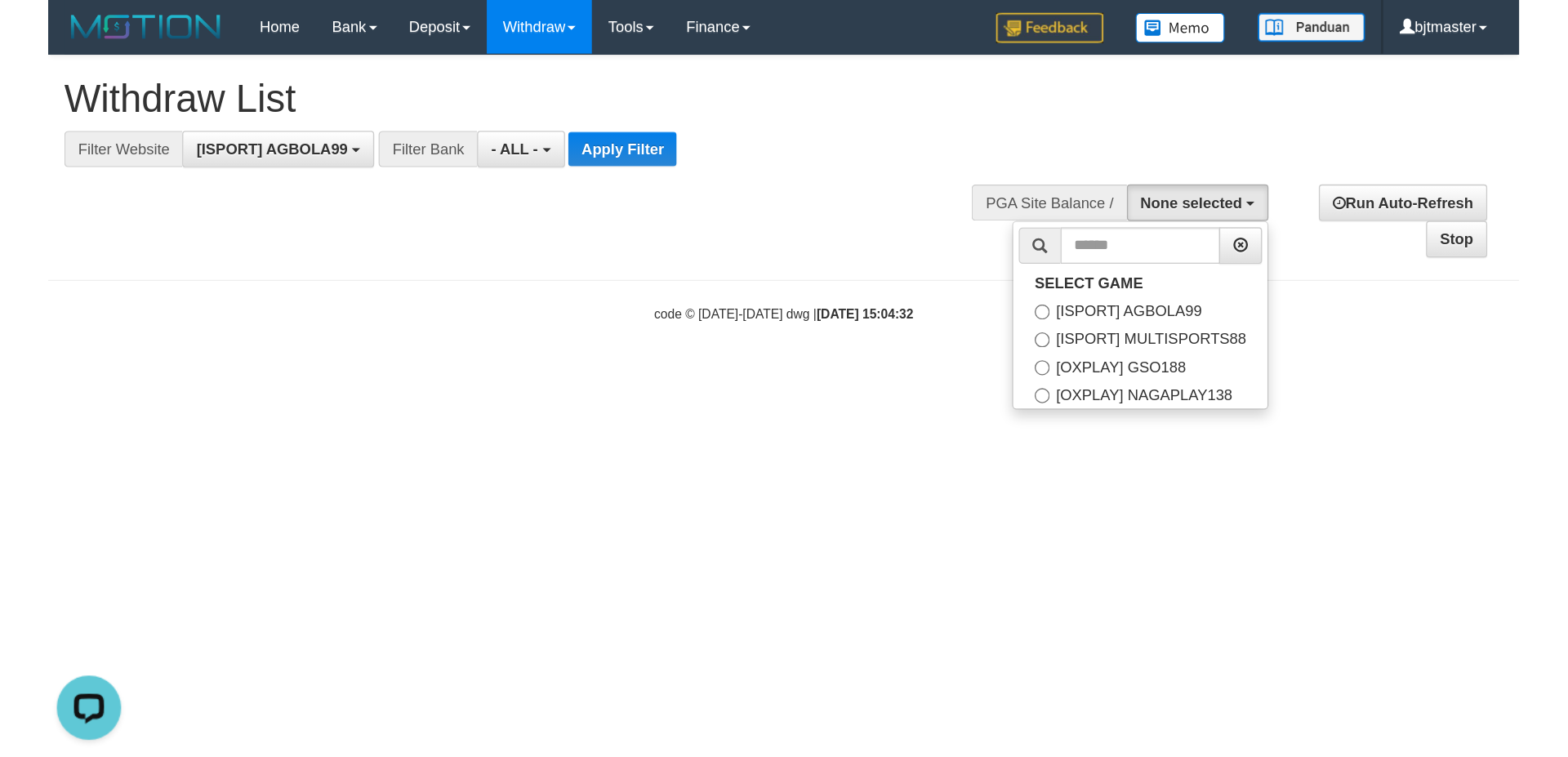 scroll, scrollTop: 14, scrollLeft: 0, axis: vertical 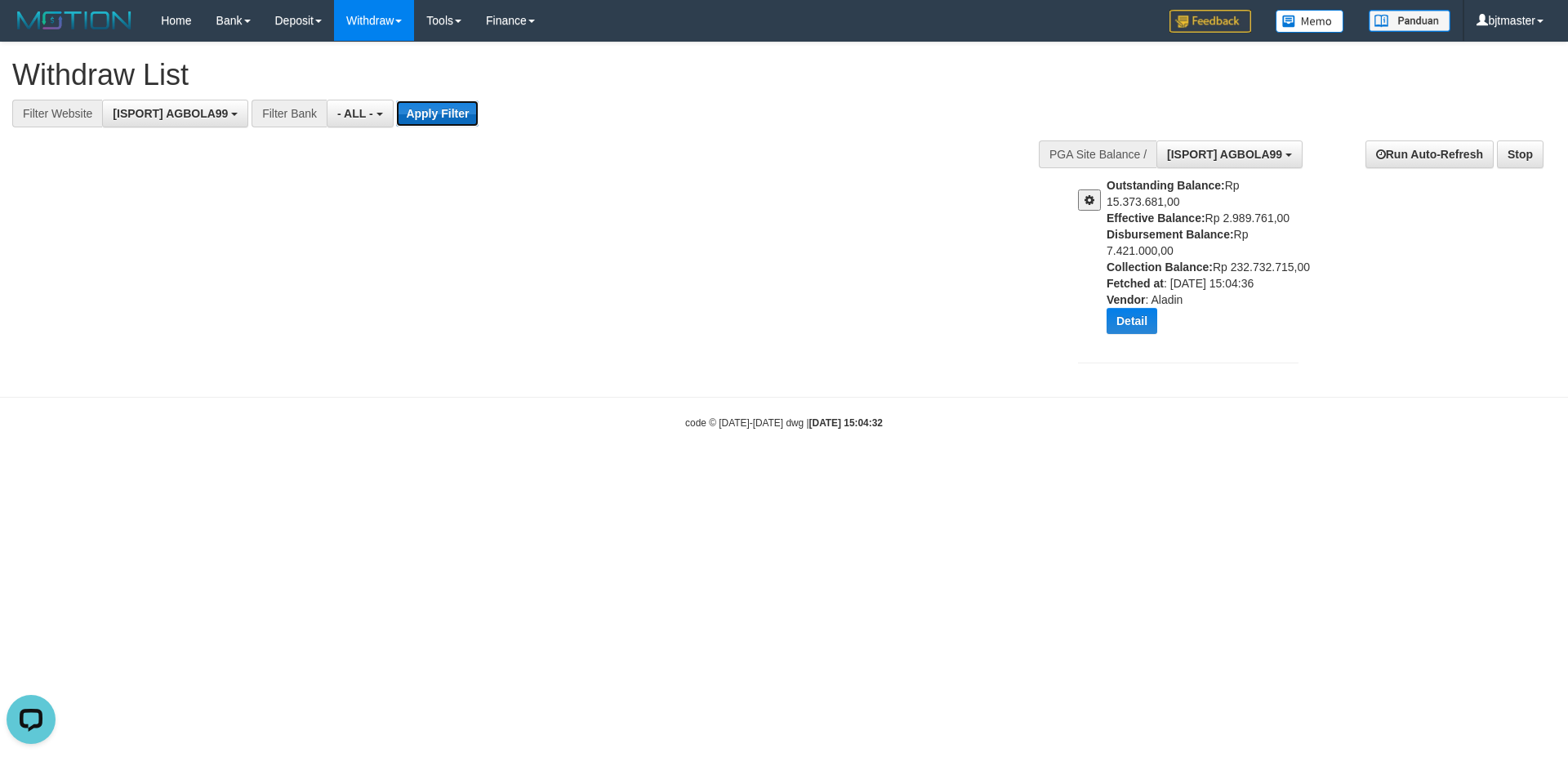 click on "Apply Filter" at bounding box center [437, 114] 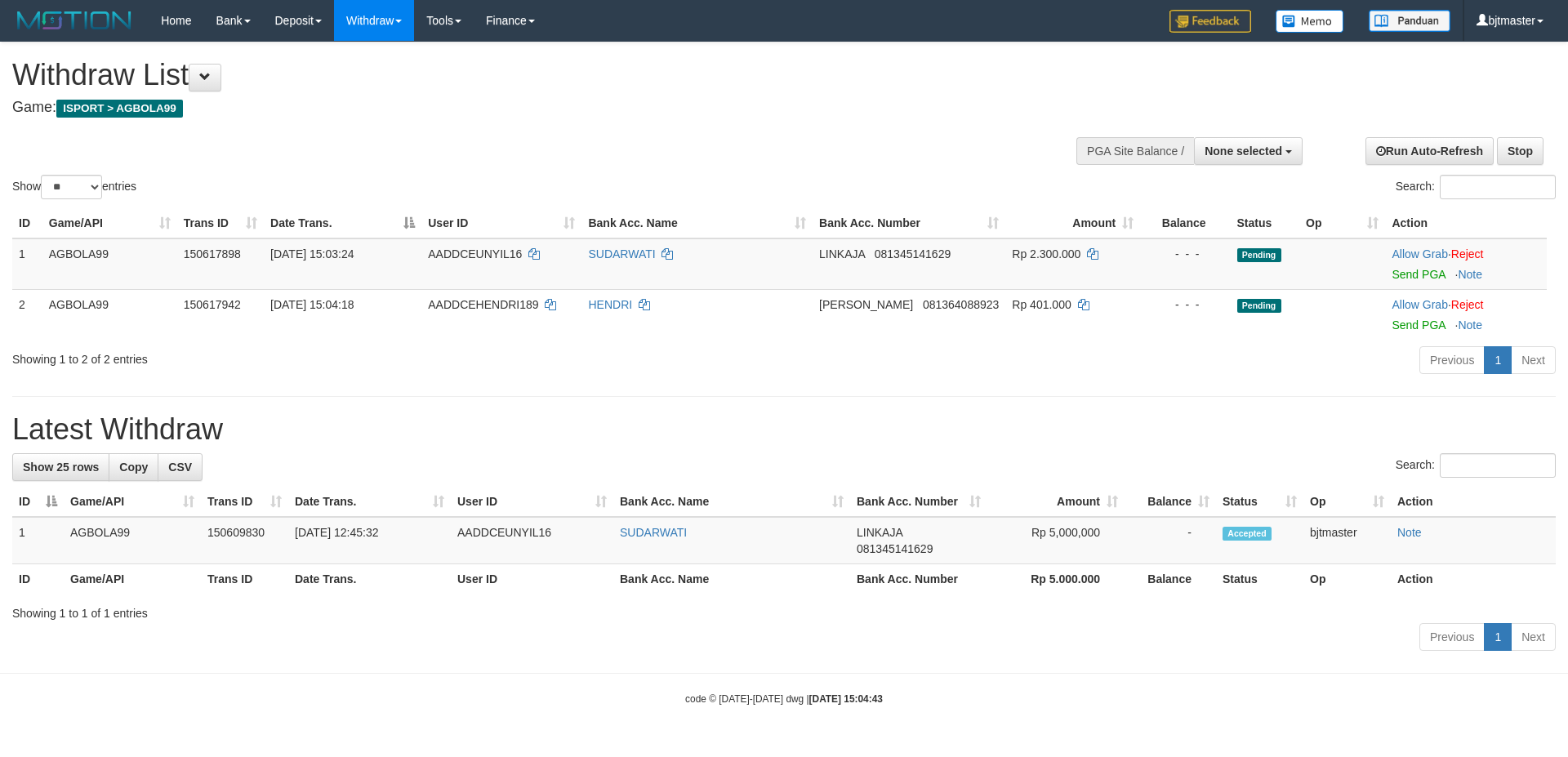 select 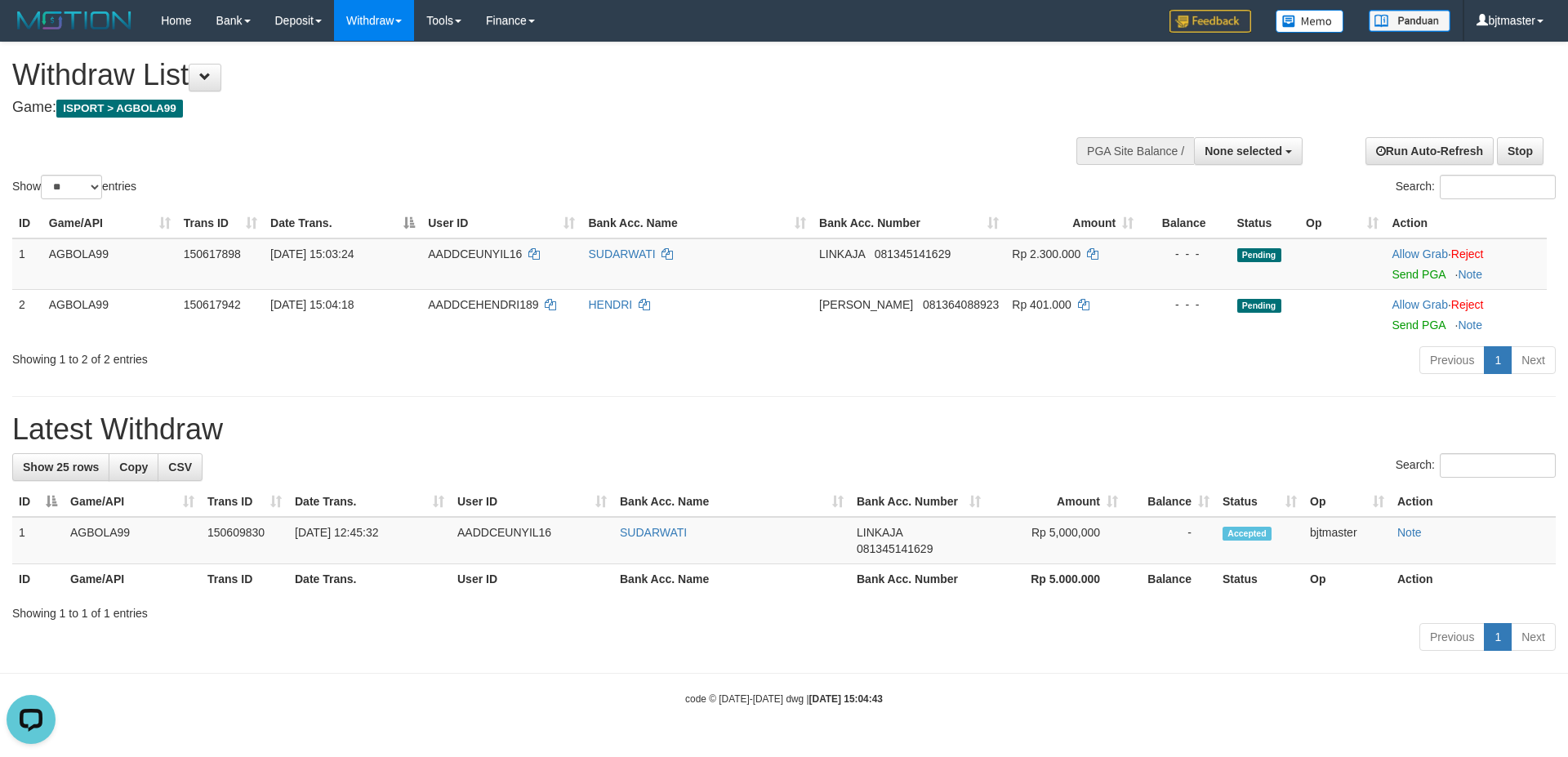 scroll, scrollTop: 0, scrollLeft: 0, axis: both 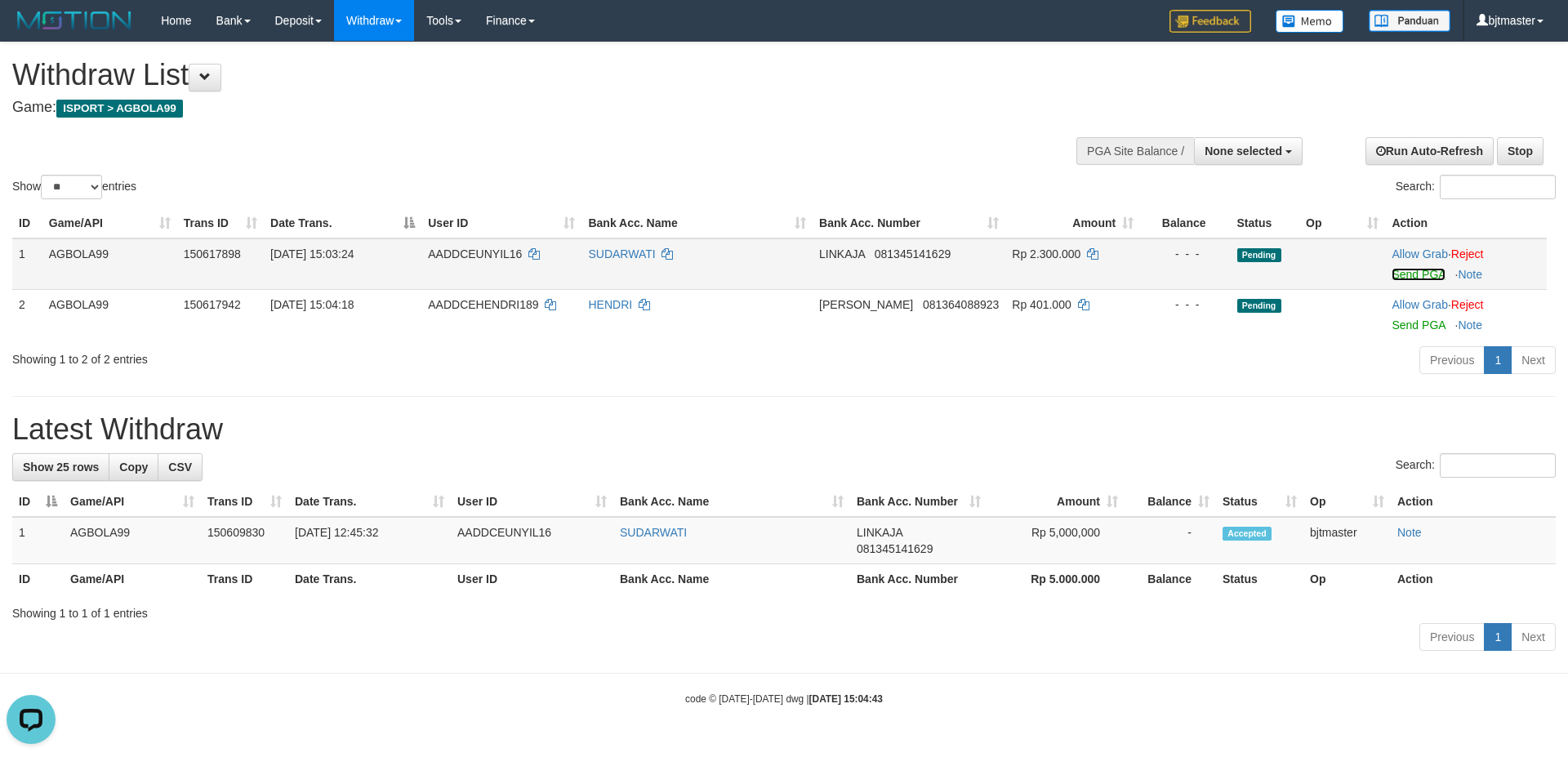 click on "Send PGA" at bounding box center [1418, 274] 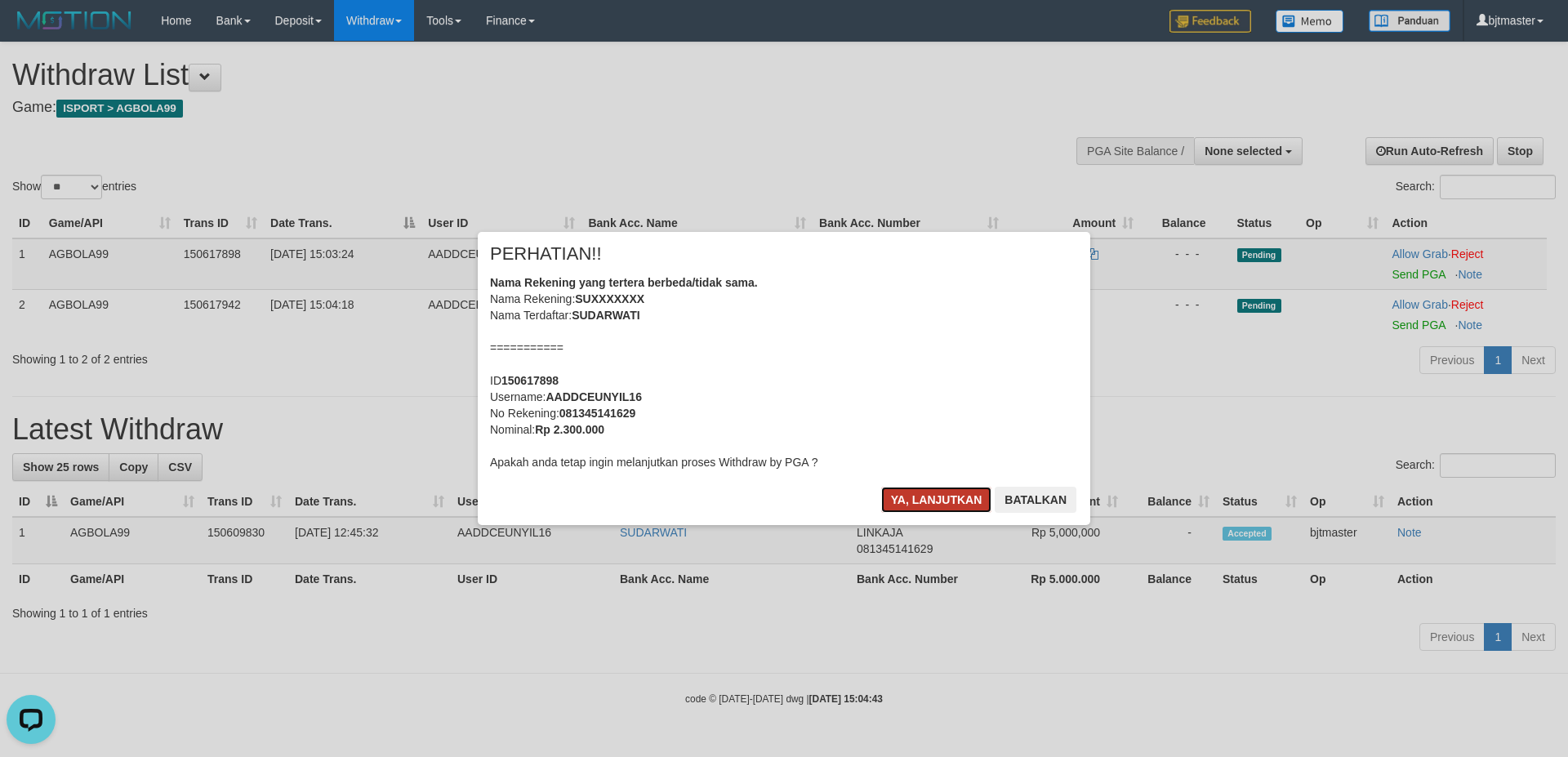 click on "Ya, lanjutkan" at bounding box center [937, 500] 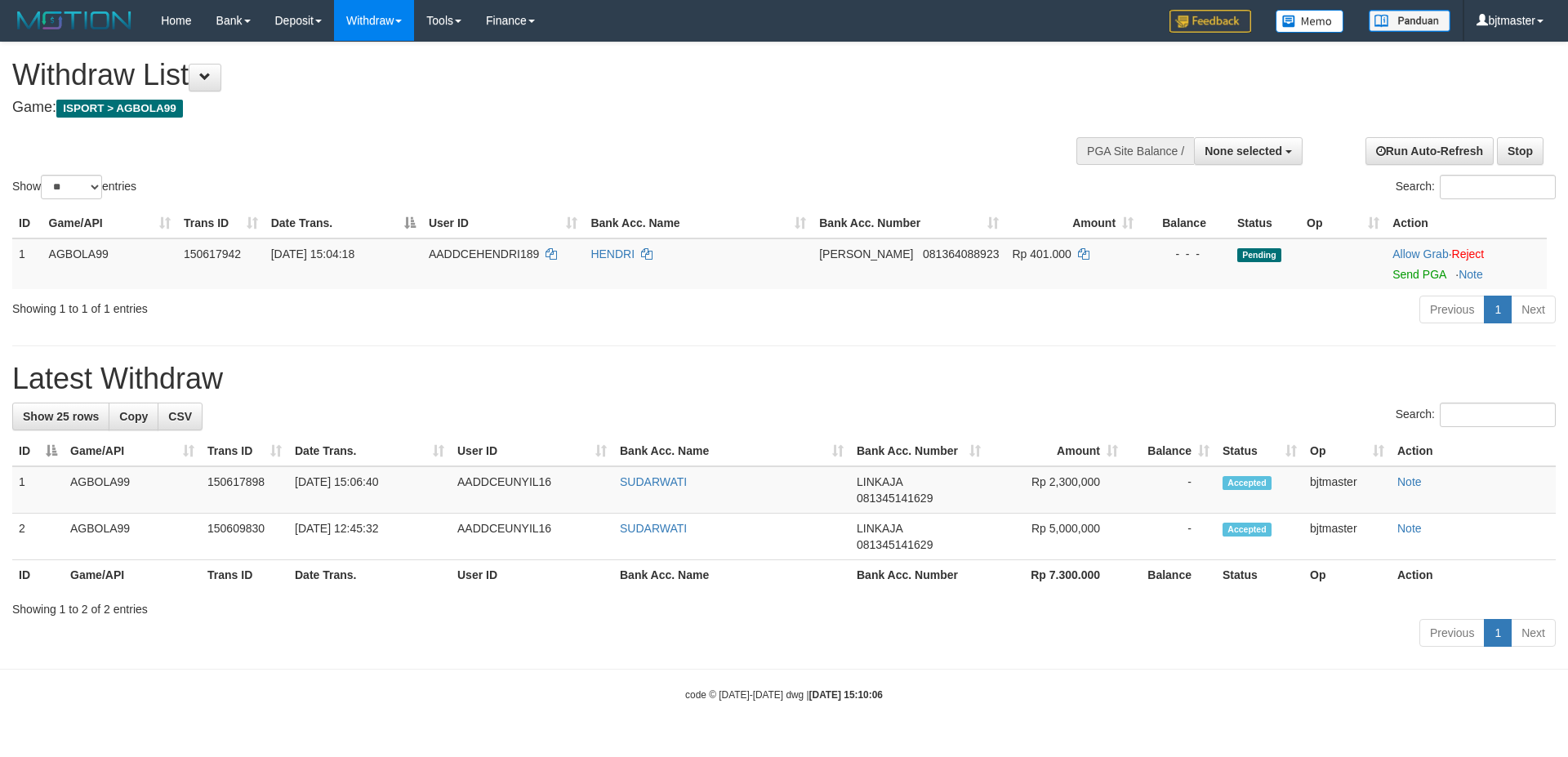 select 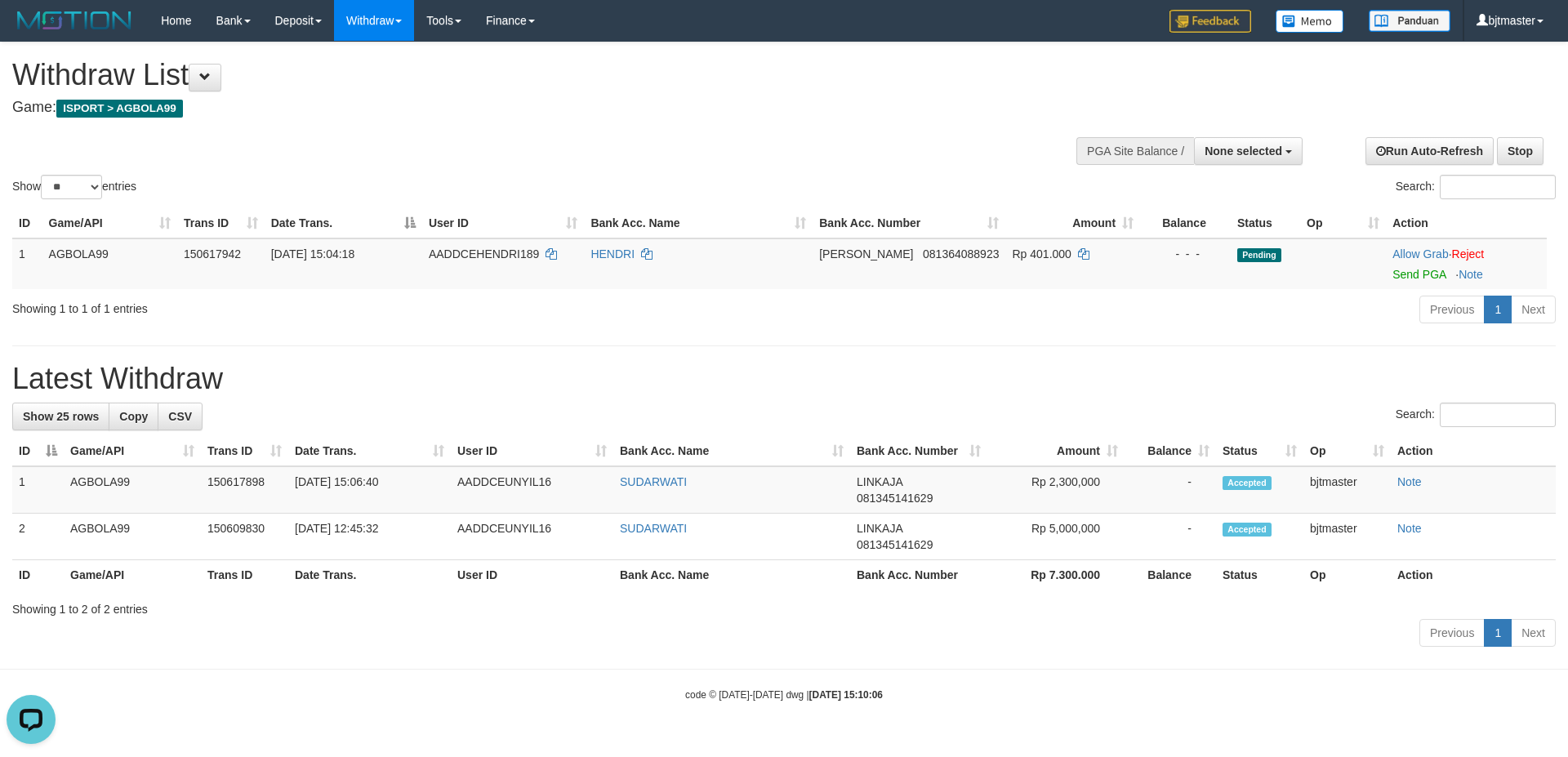 scroll, scrollTop: 0, scrollLeft: 0, axis: both 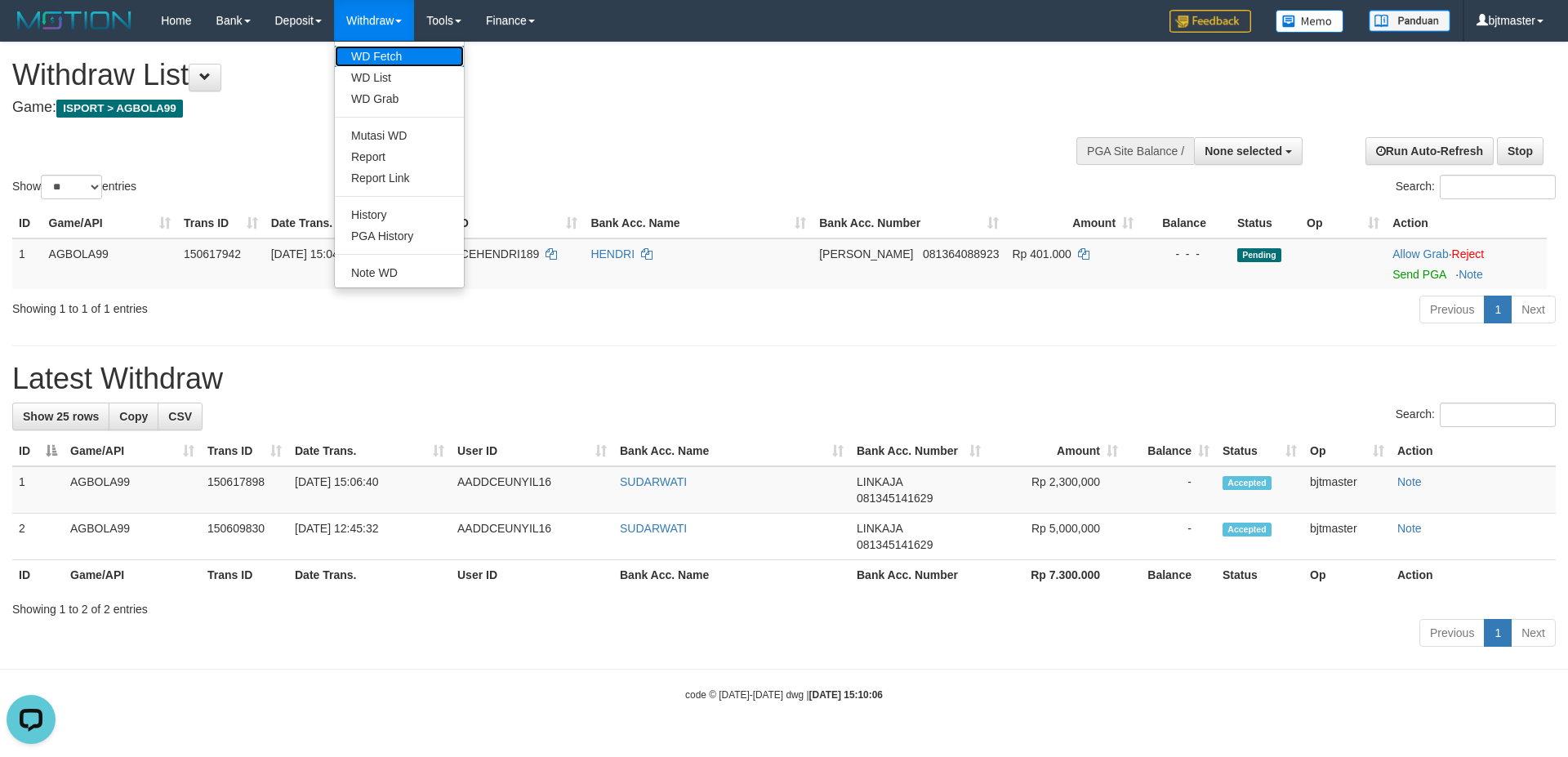 click on "WD Fetch" at bounding box center (399, 56) 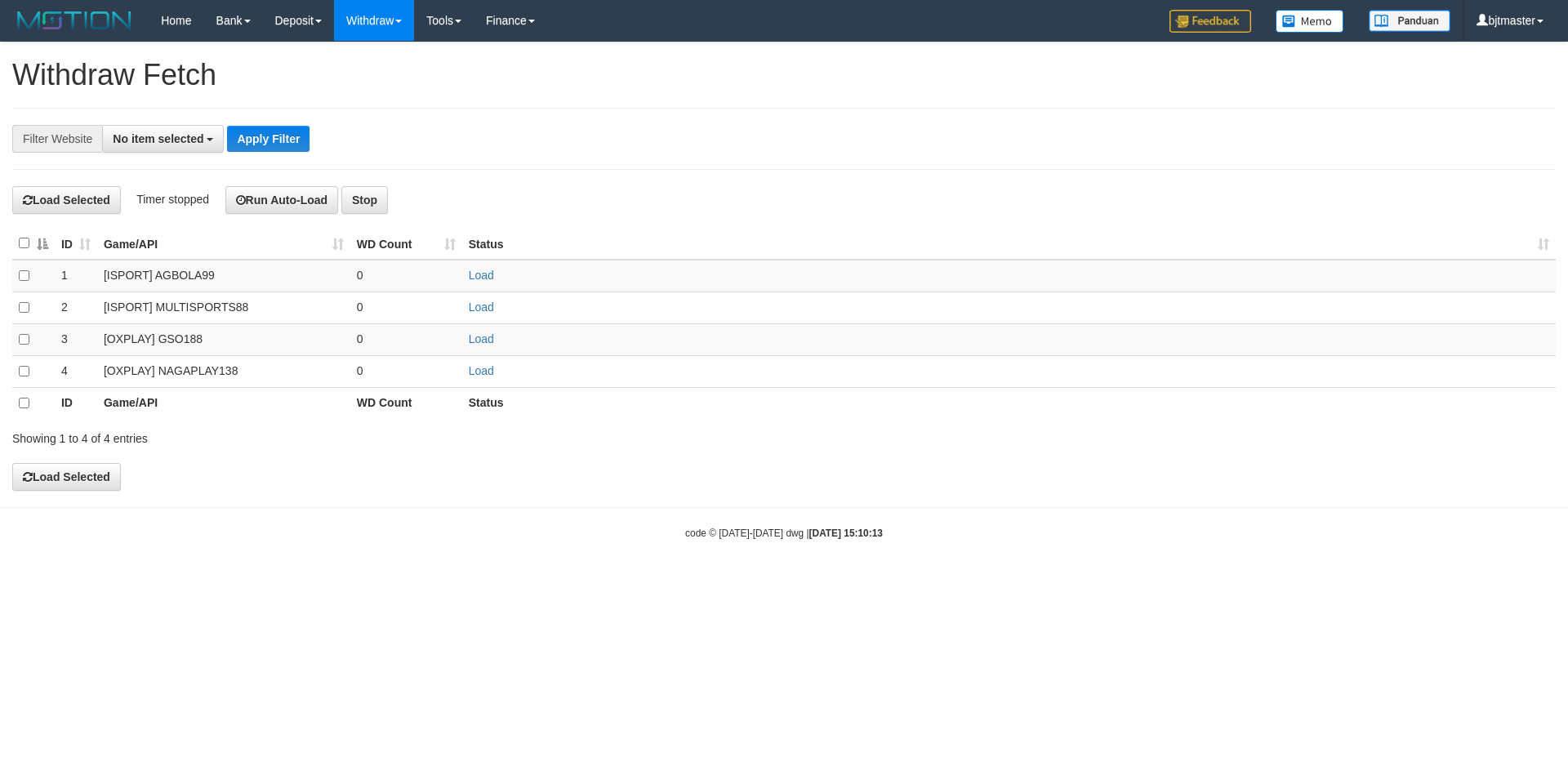 select 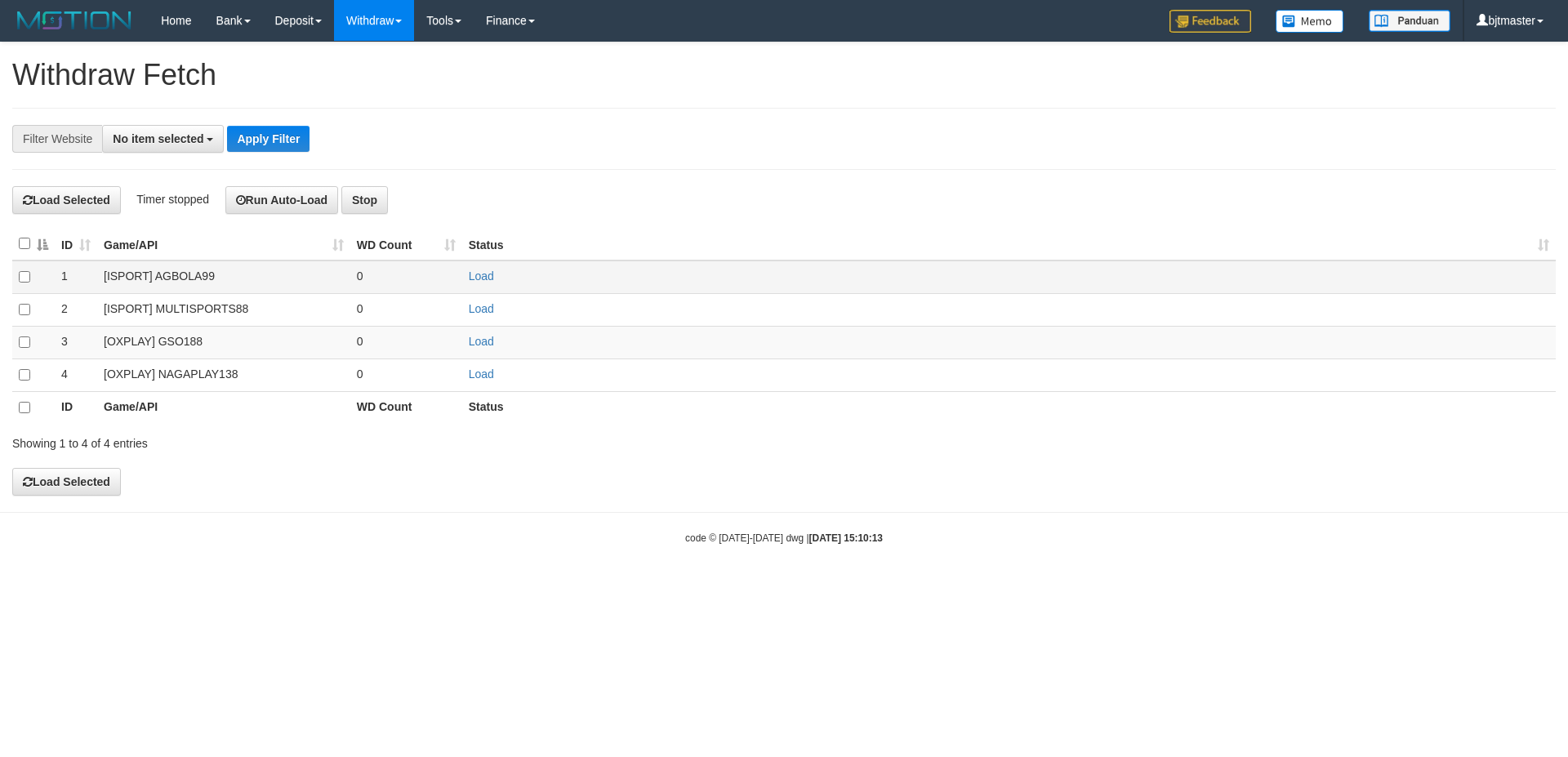 scroll, scrollTop: 0, scrollLeft: 0, axis: both 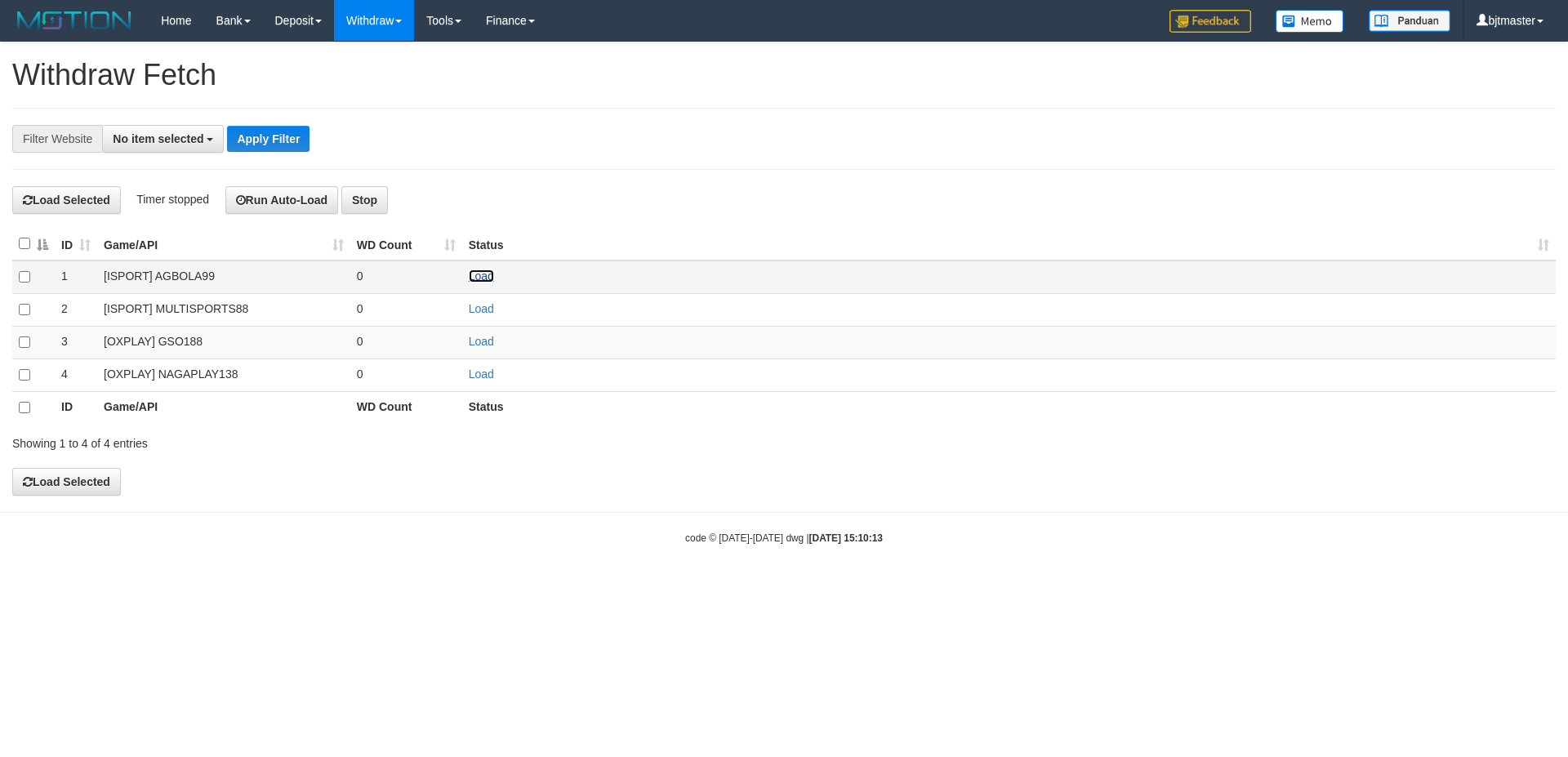 click on "Load" at bounding box center [481, 276] 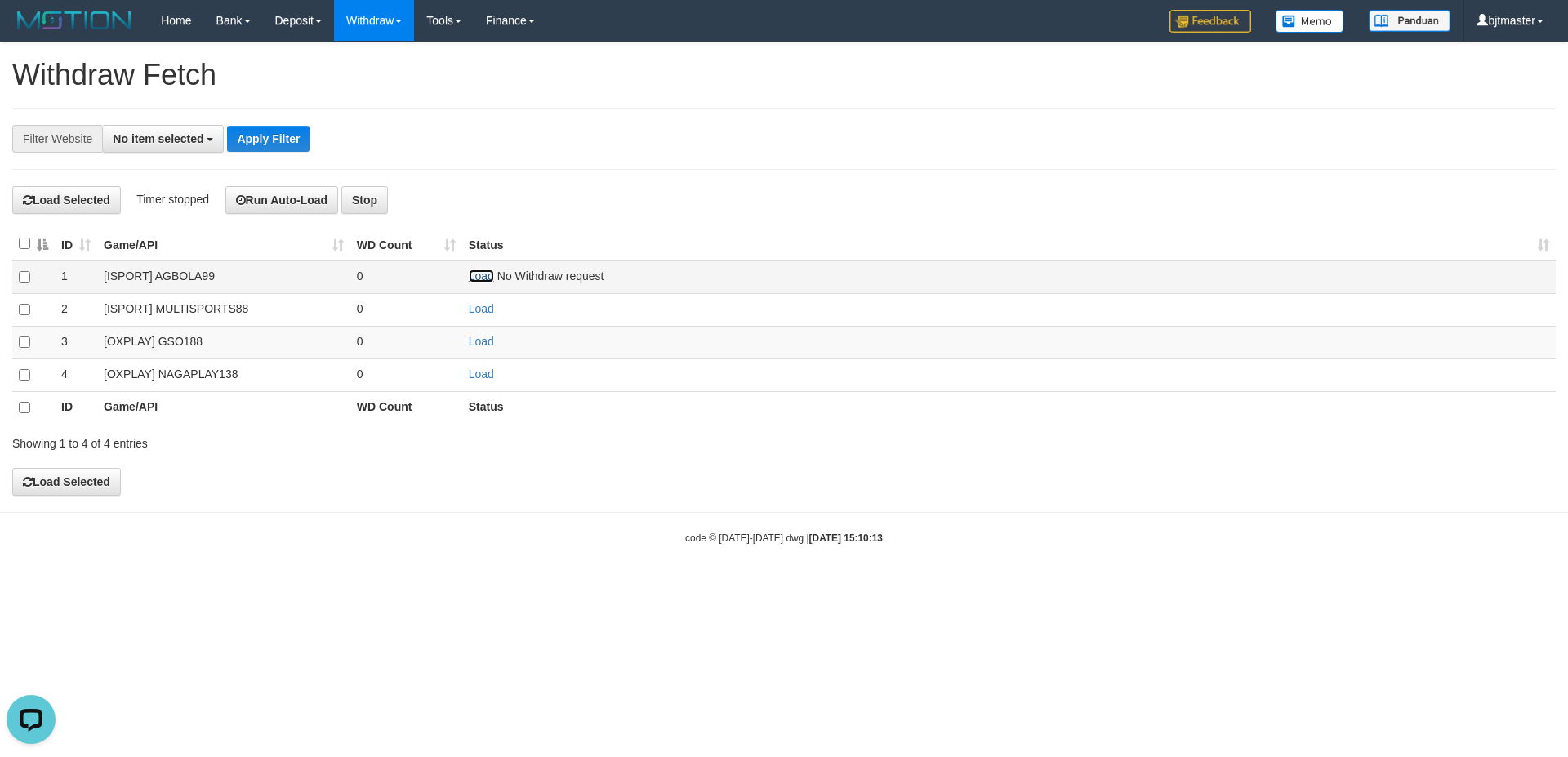 scroll, scrollTop: 0, scrollLeft: 0, axis: both 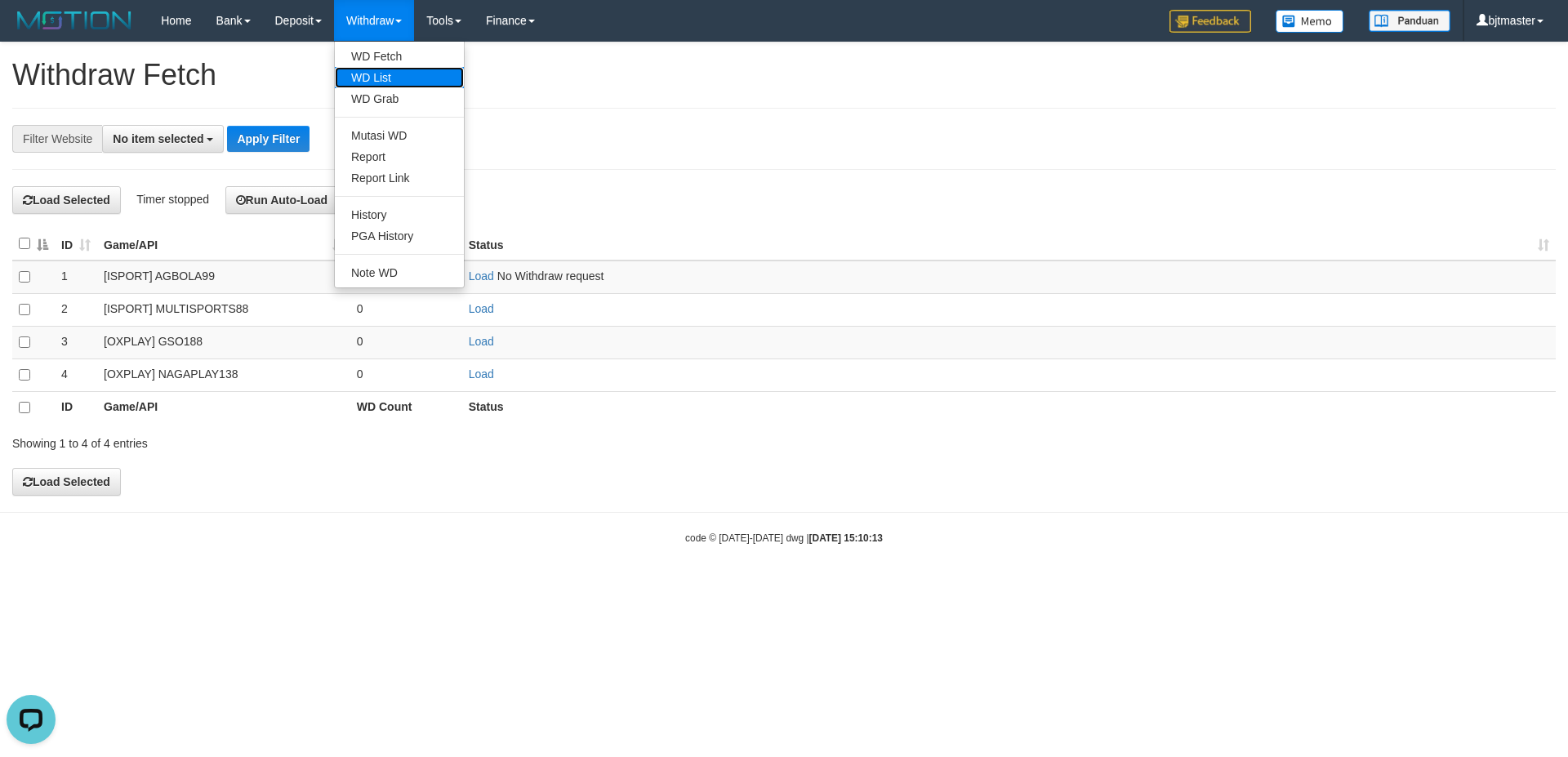 click on "WD List" at bounding box center (399, 78) 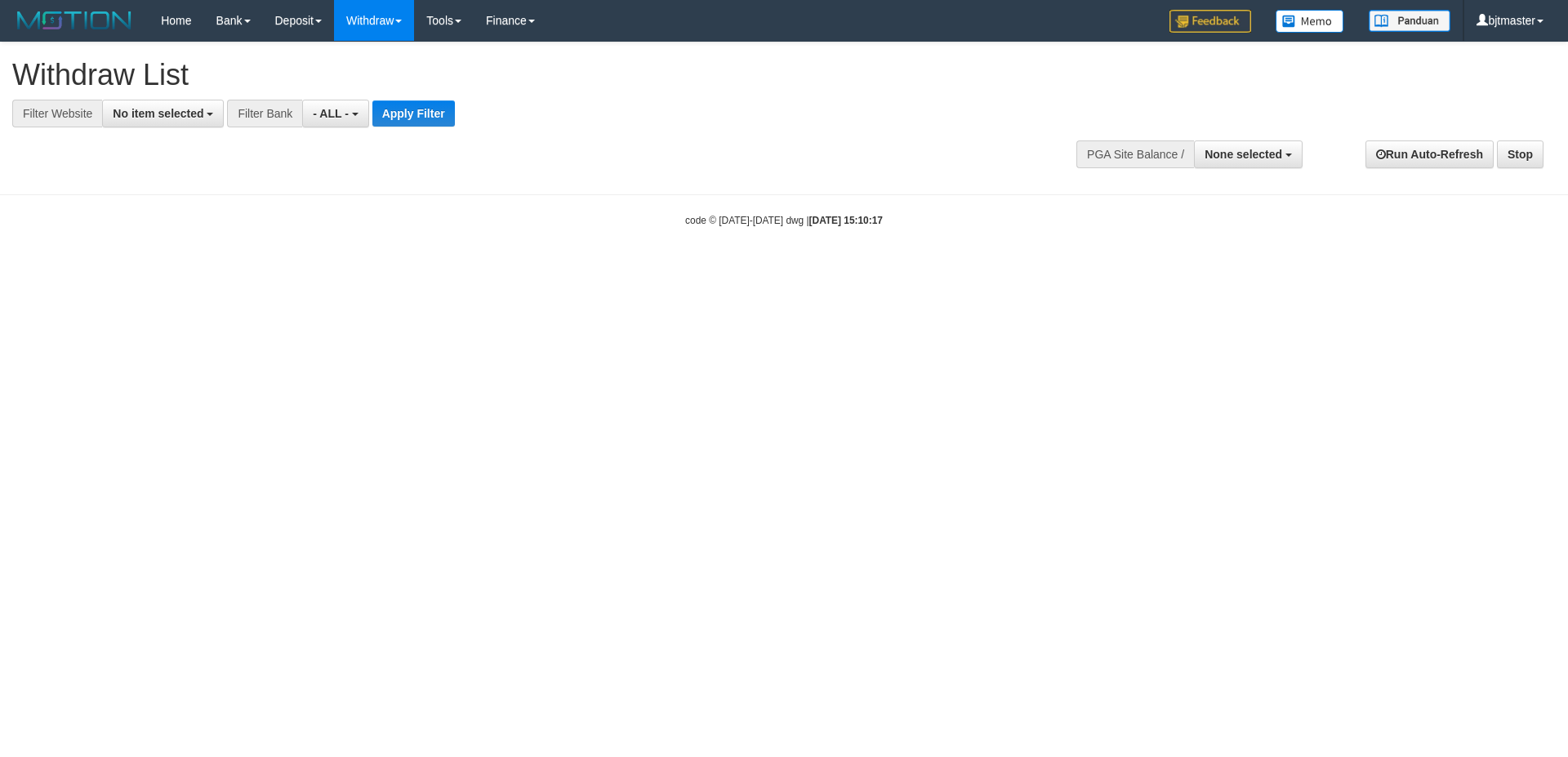 select 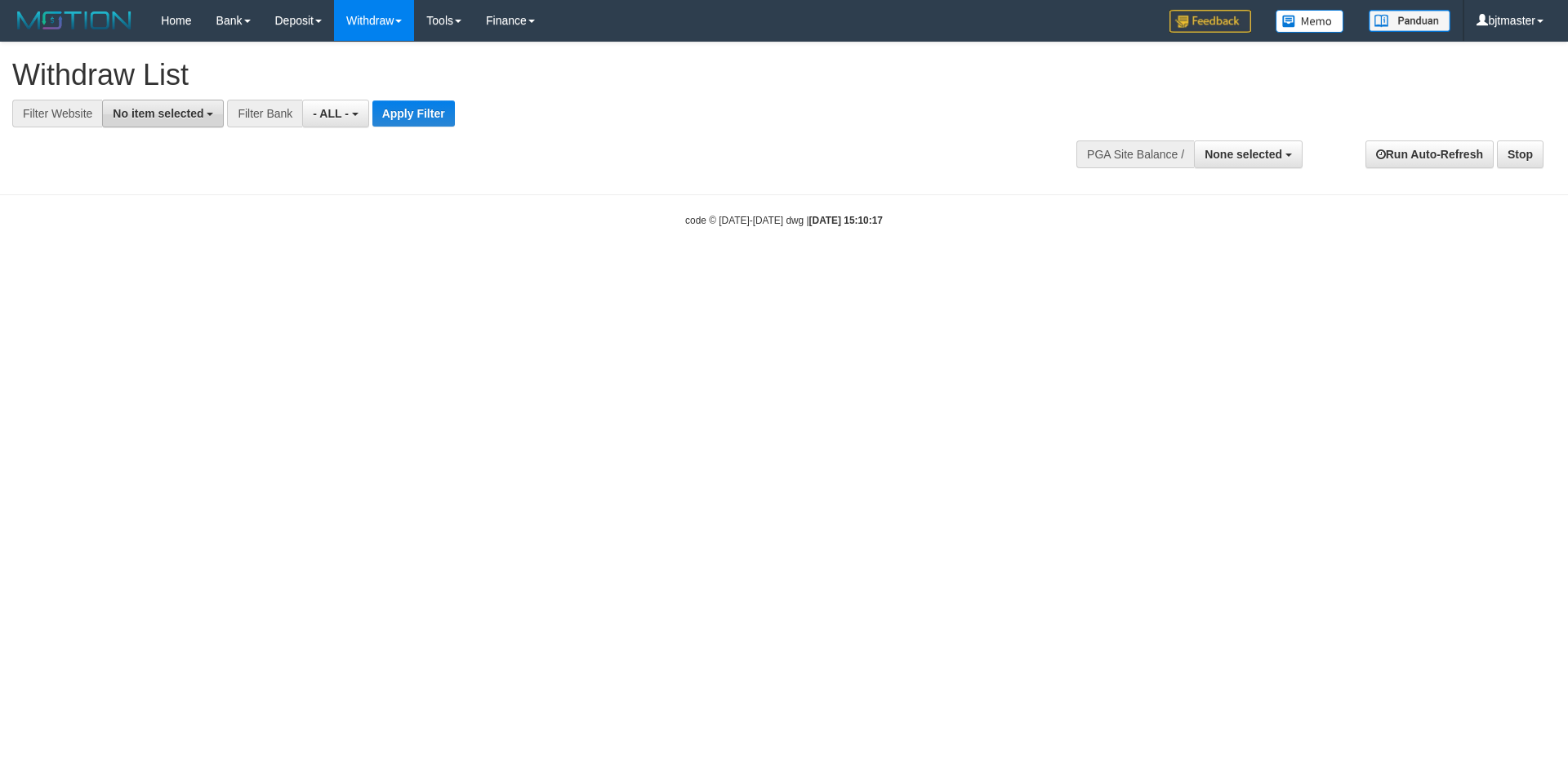 scroll, scrollTop: 0, scrollLeft: 0, axis: both 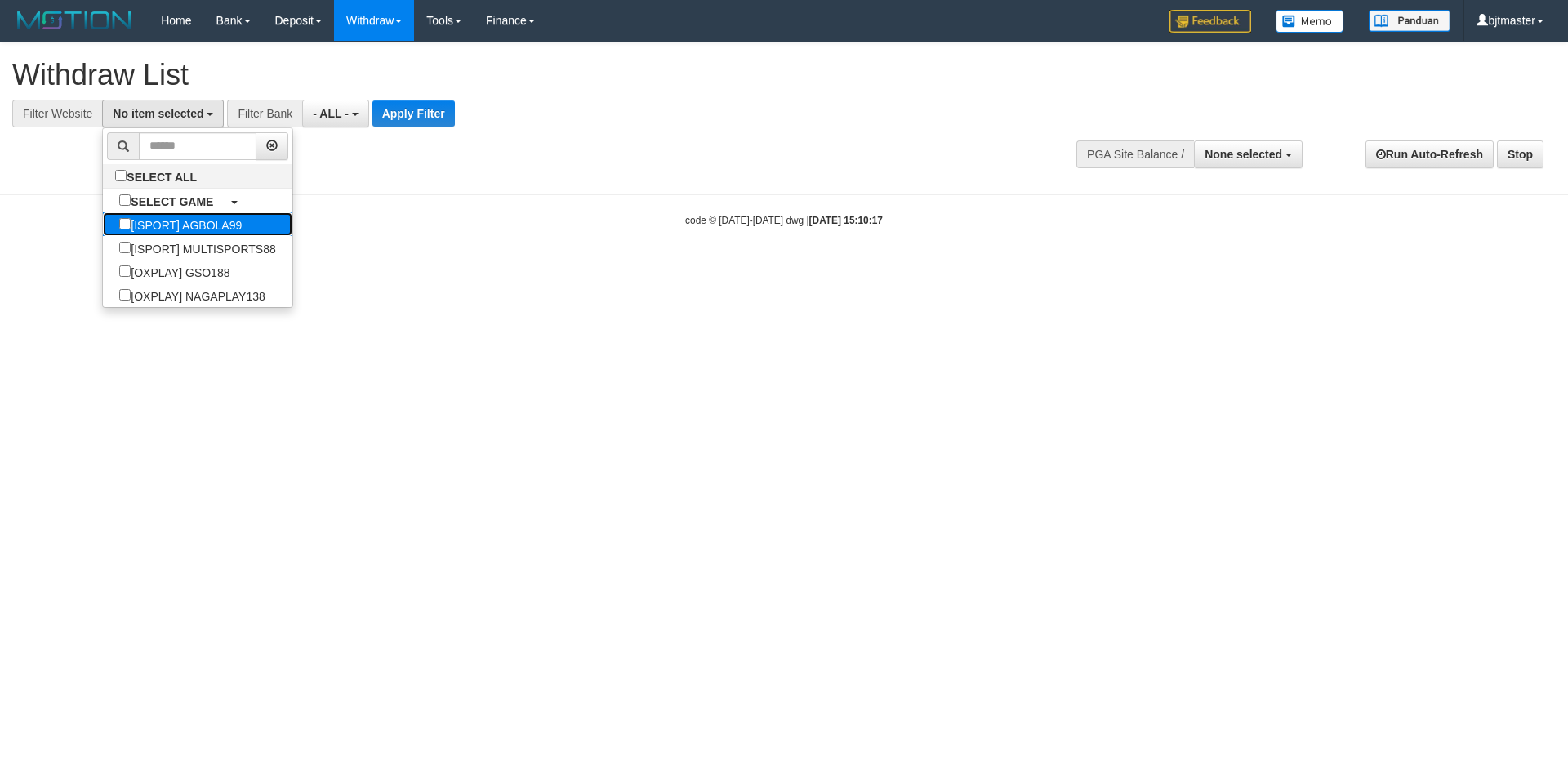 click on "[ISPORT] AGBOLA99" at bounding box center [180, 224] 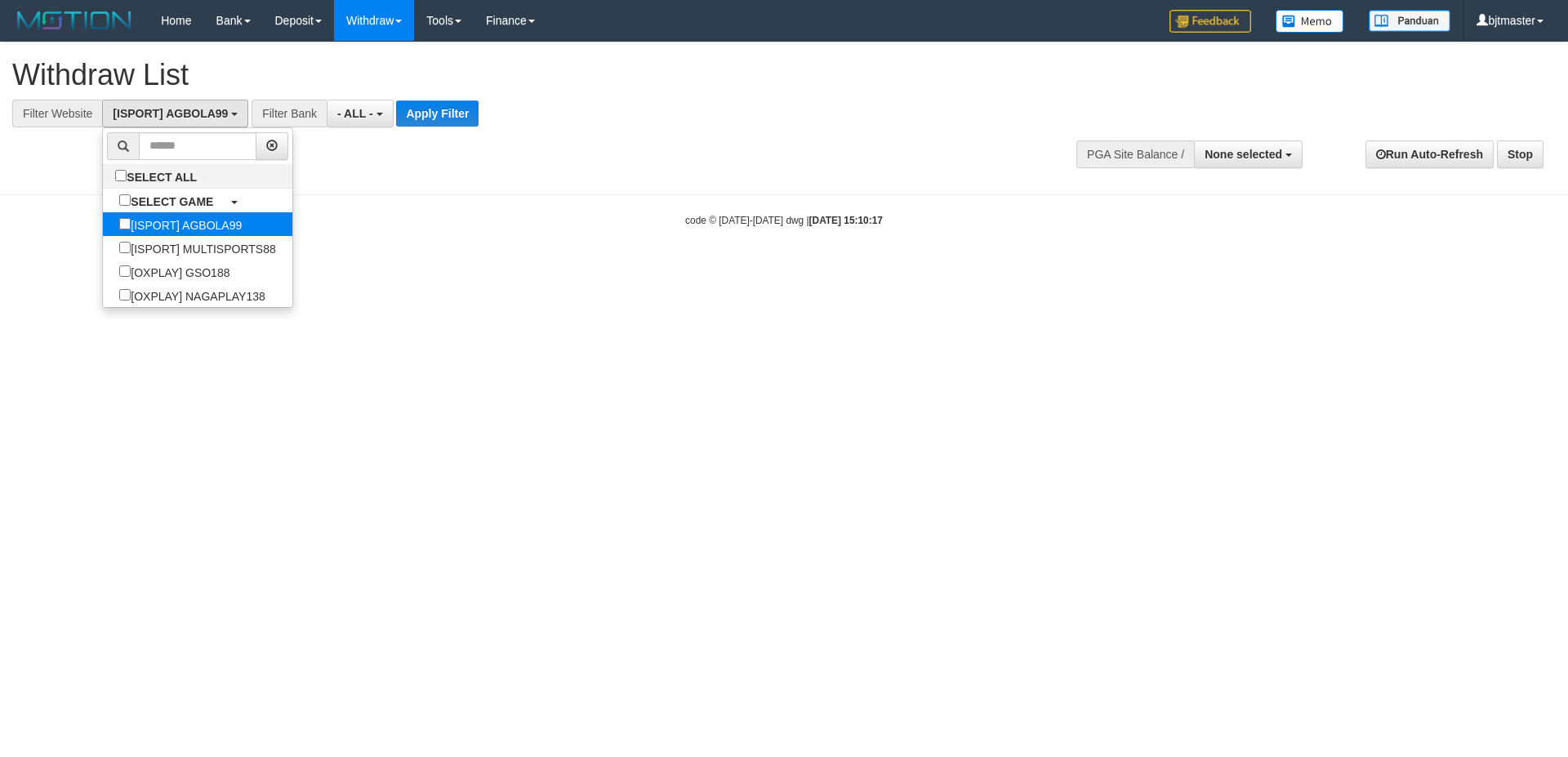 select on "****" 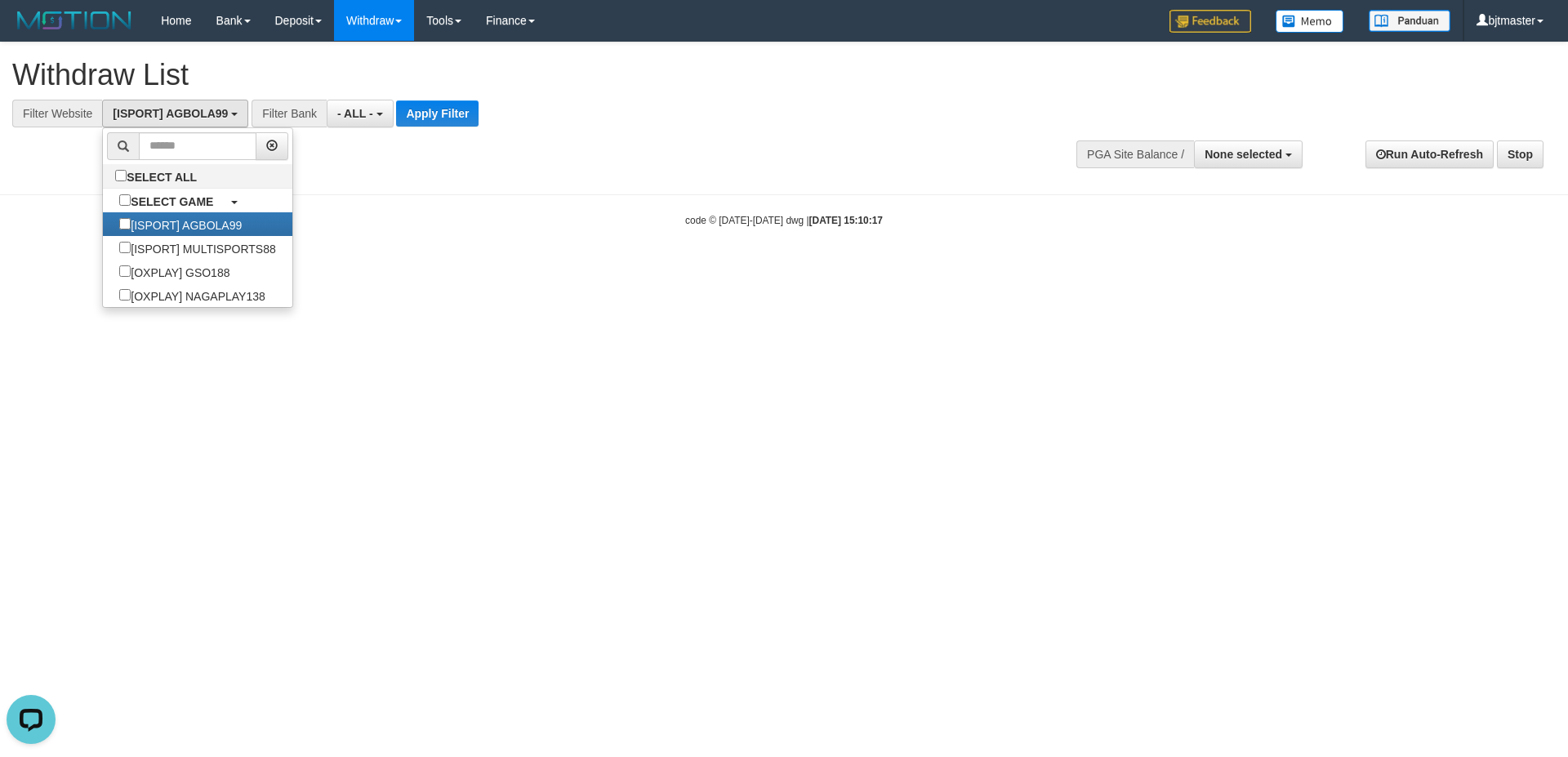 scroll, scrollTop: 14, scrollLeft: 0, axis: vertical 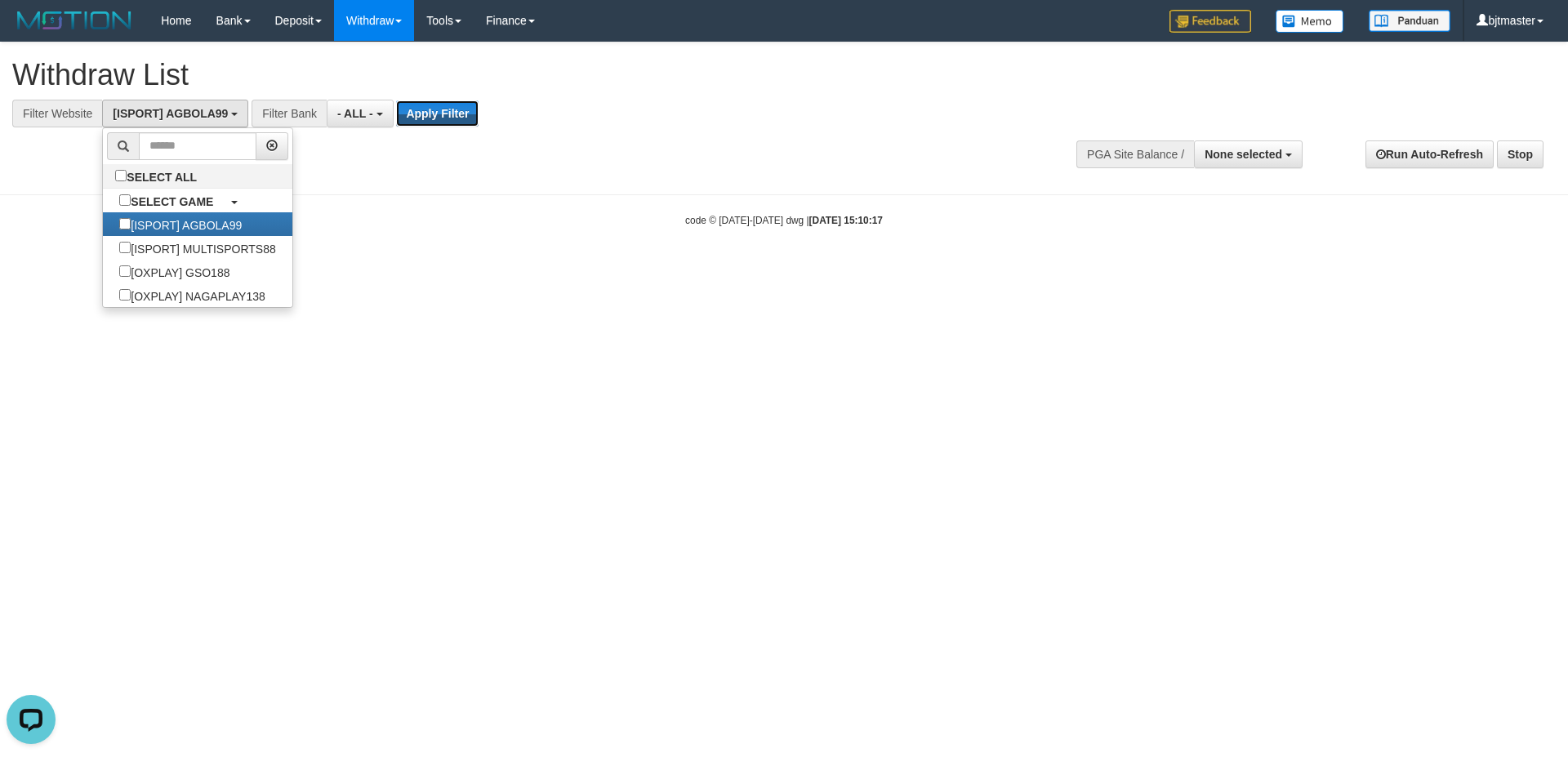 drag, startPoint x: 417, startPoint y: 114, endPoint x: 495, endPoint y: 144, distance: 83.57033 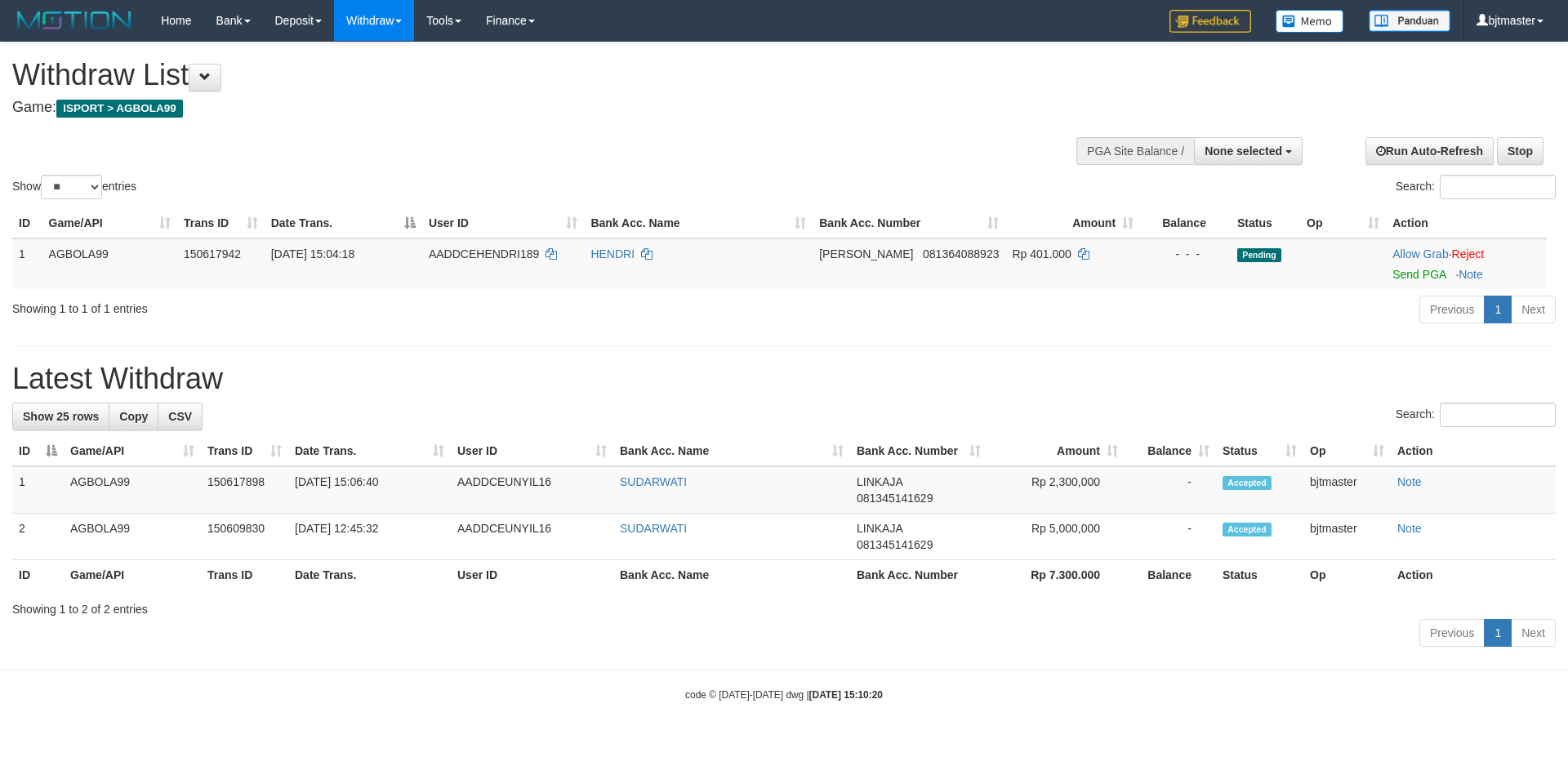 select 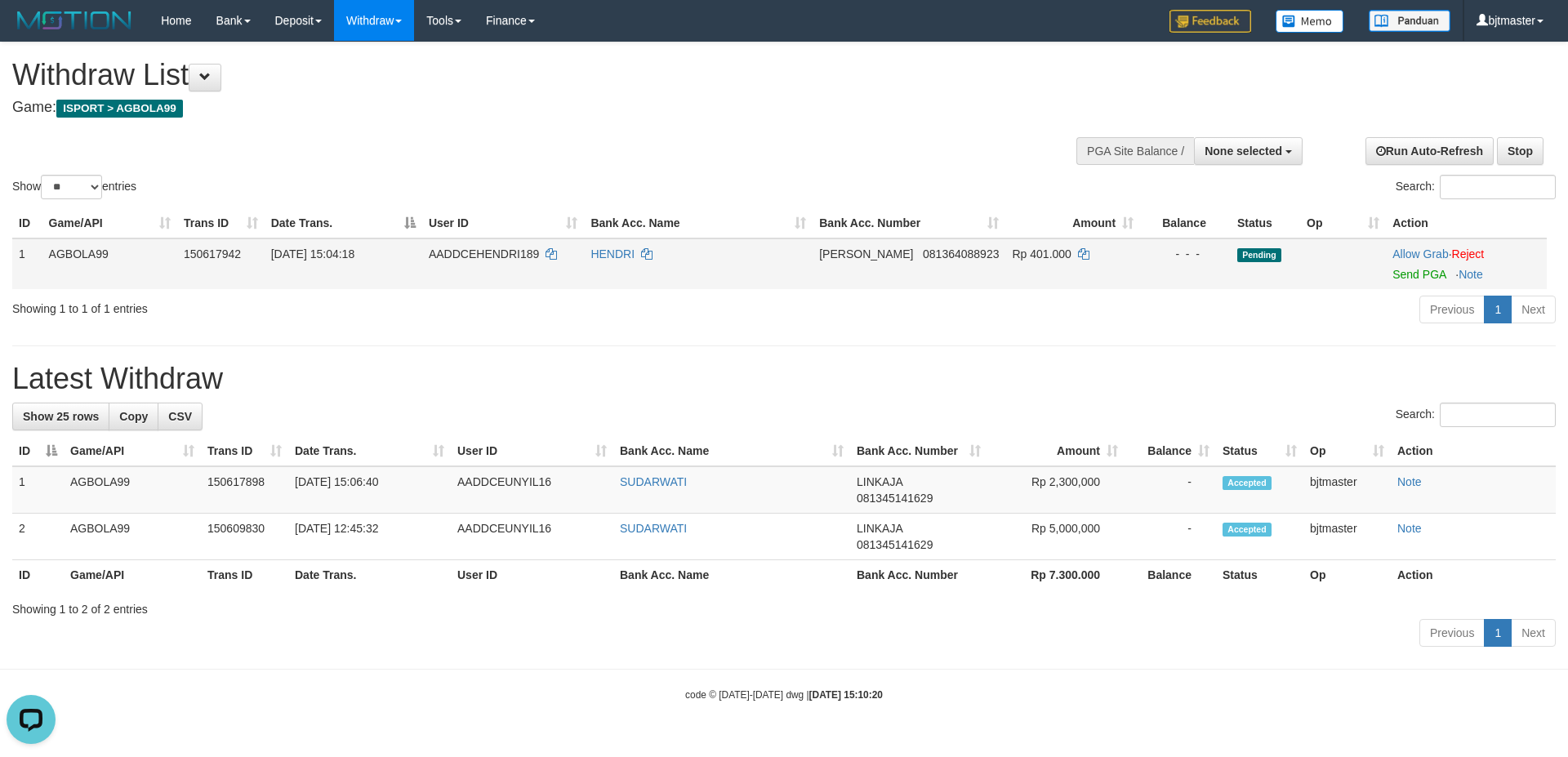 scroll, scrollTop: 0, scrollLeft: 0, axis: both 